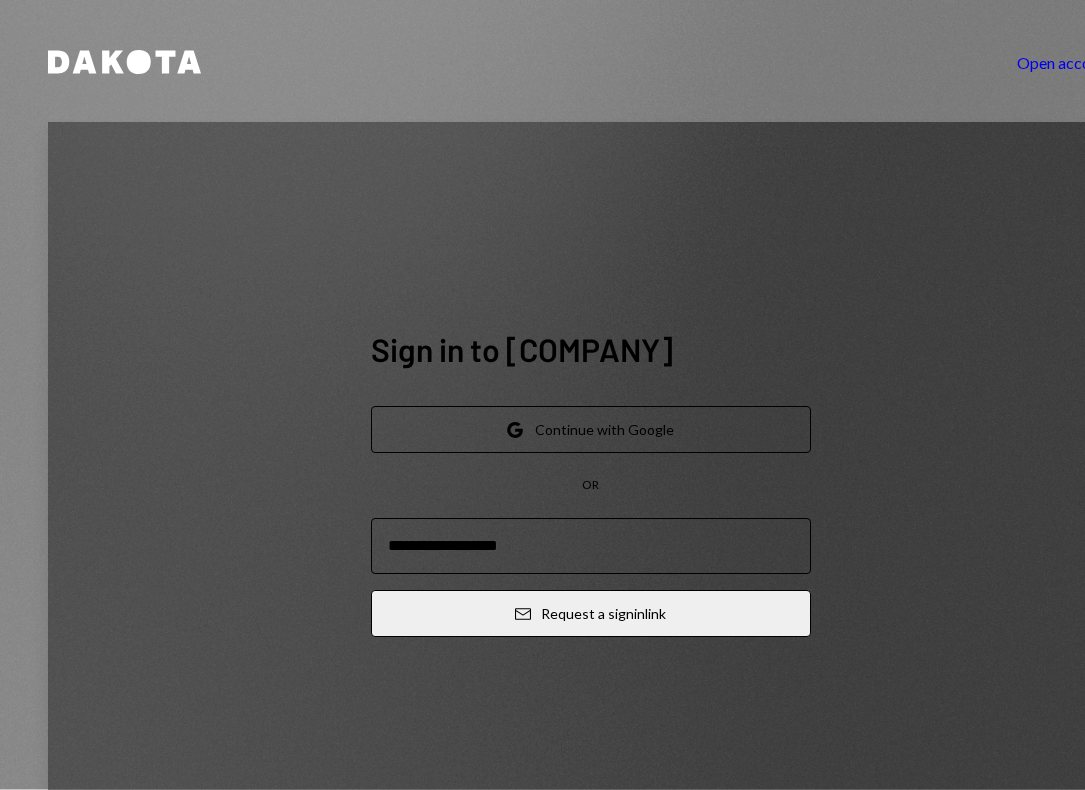 click on "Google  Continue with Google" at bounding box center (591, 429) 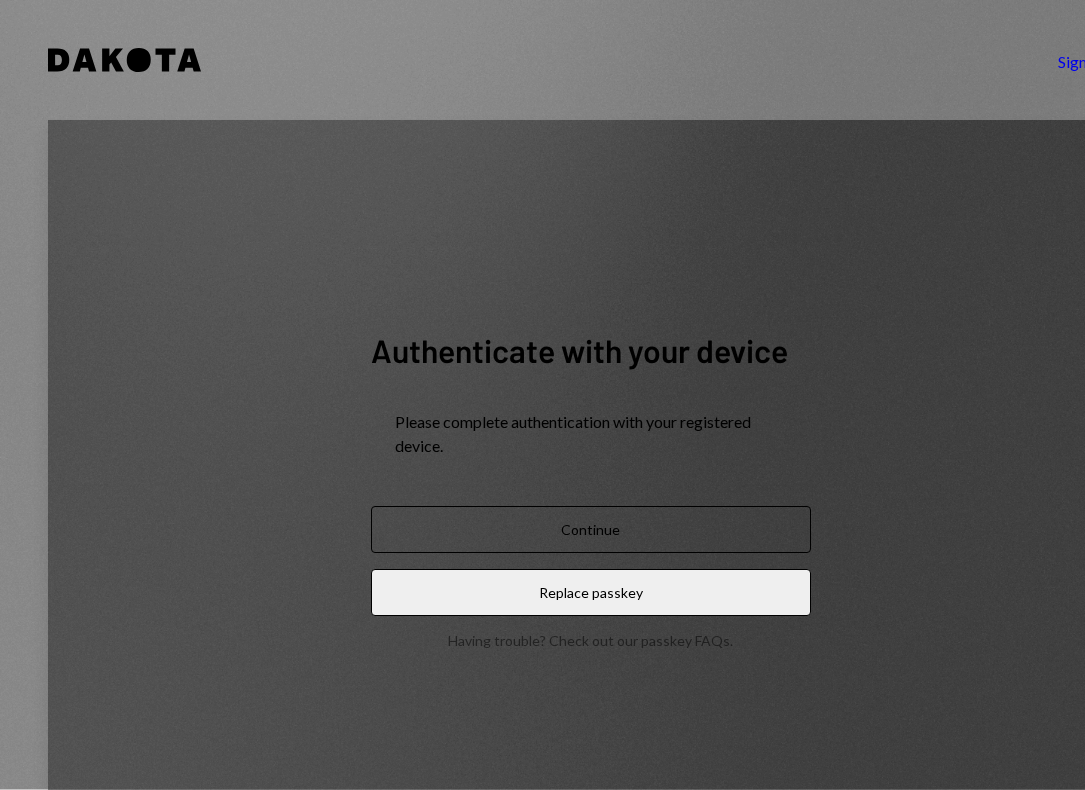 scroll, scrollTop: 0, scrollLeft: 0, axis: both 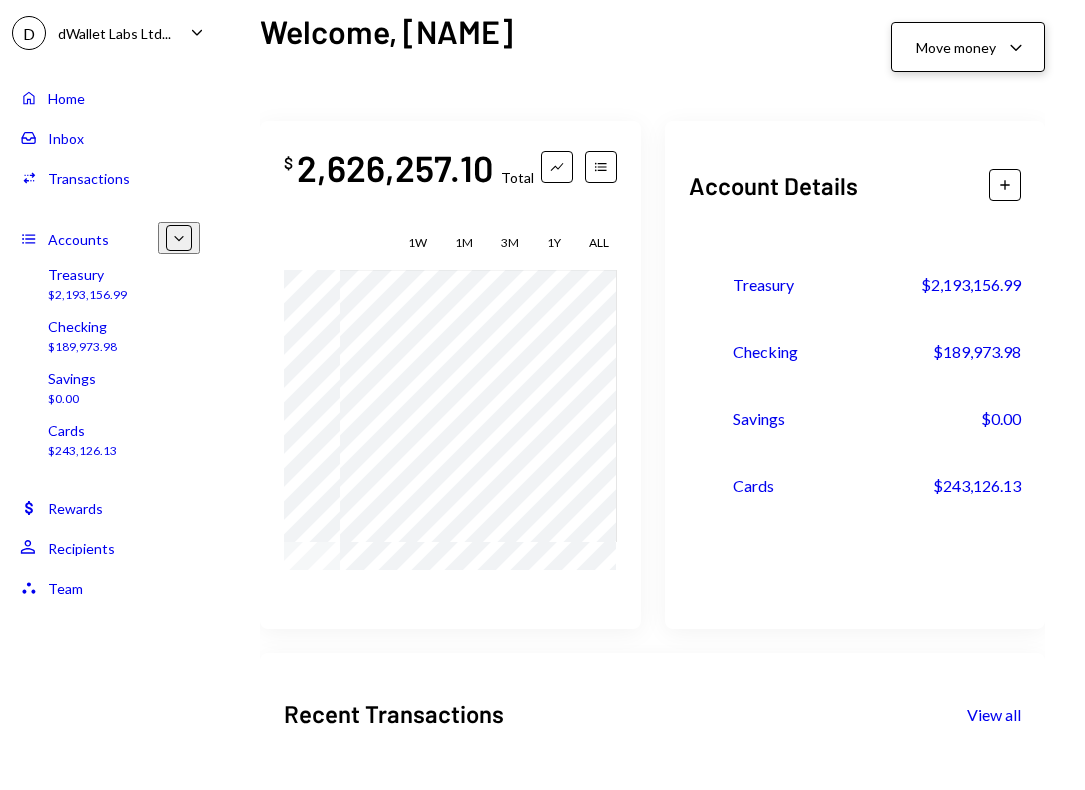 click on "Move money Caret Down" at bounding box center (968, 47) 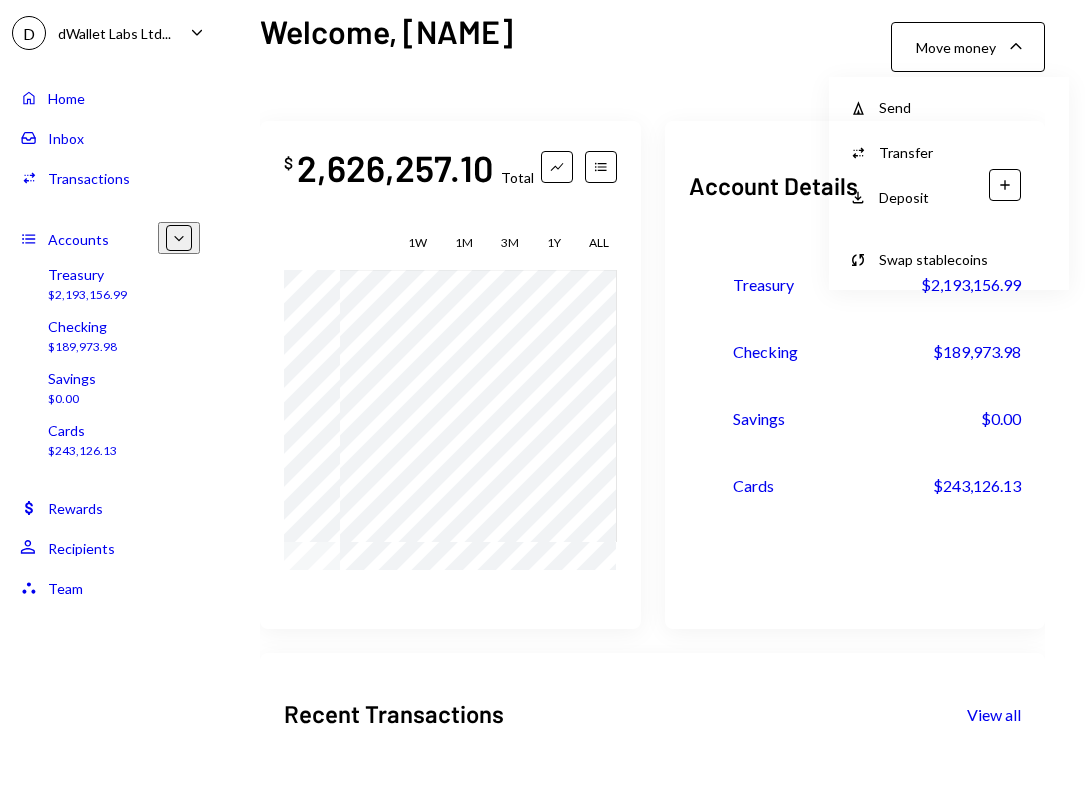 click on "Transfer" at bounding box center [964, 107] 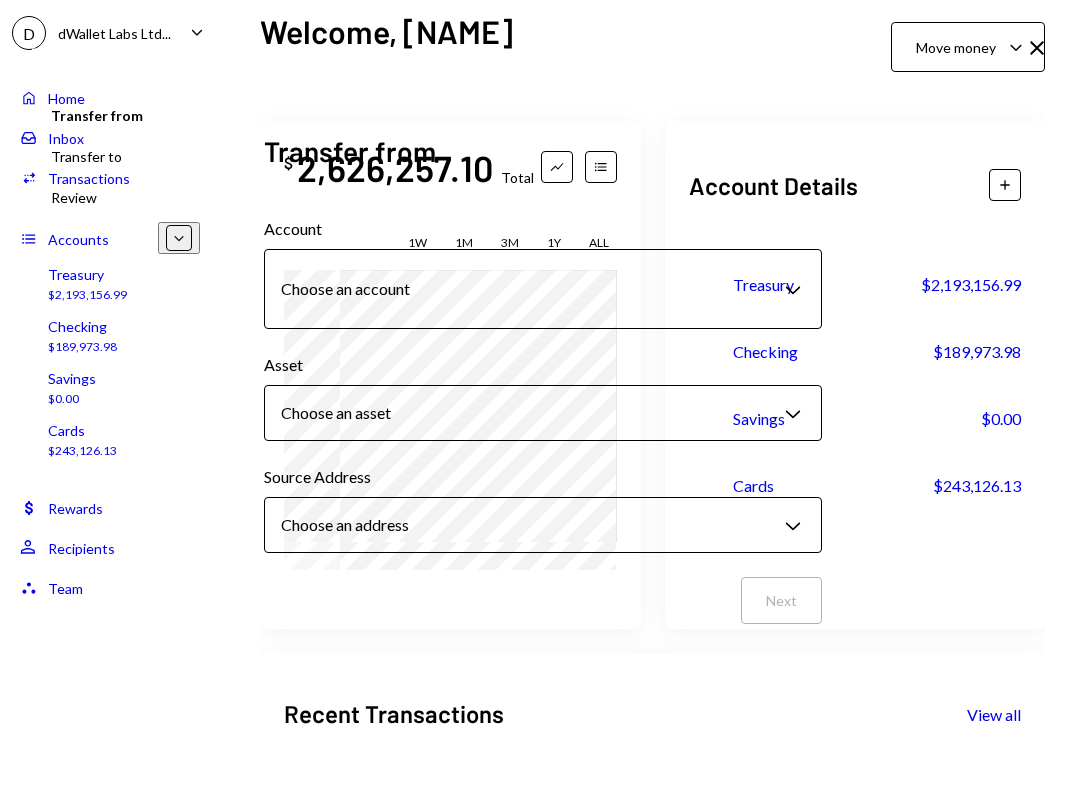click at bounding box center [1037, 48] 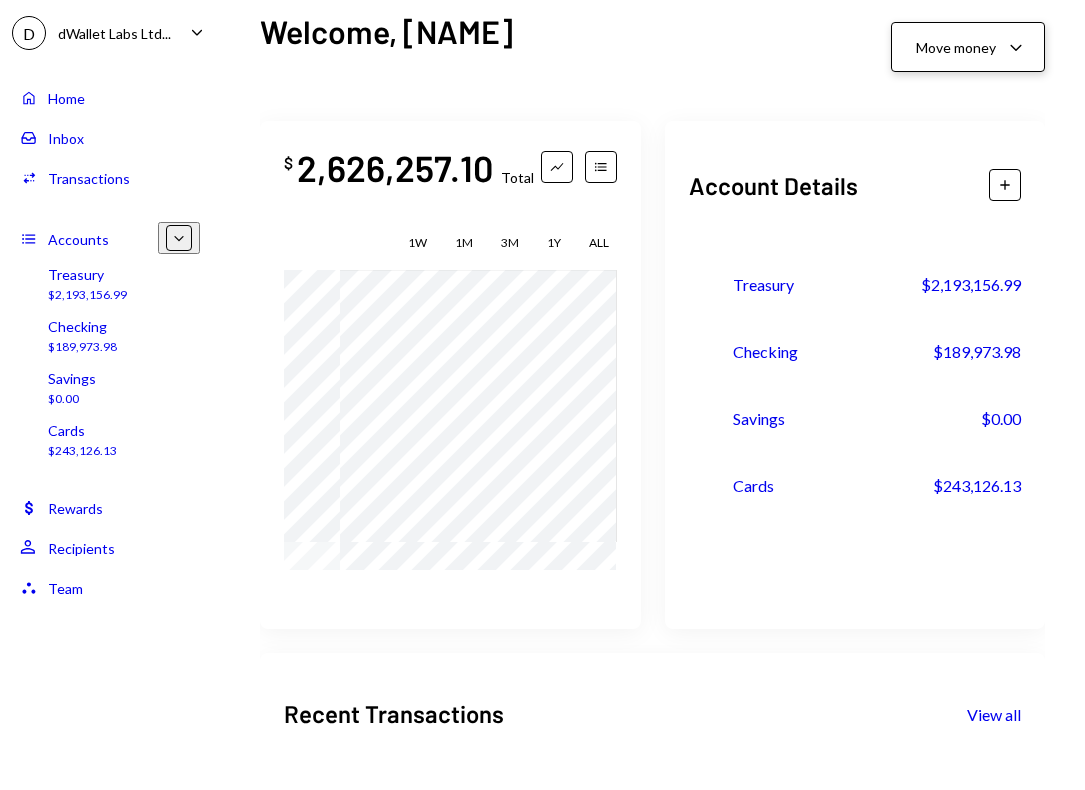 click on "Move money Caret Down" at bounding box center (968, 47) 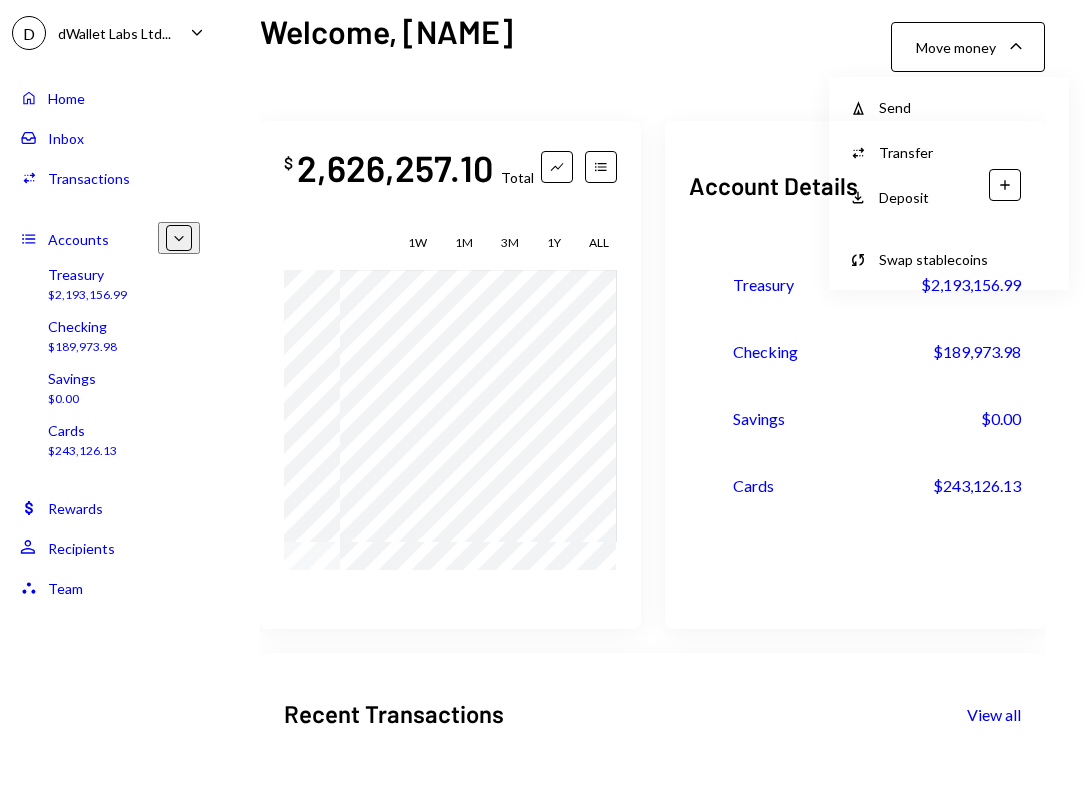 click on "Send" at bounding box center (964, 107) 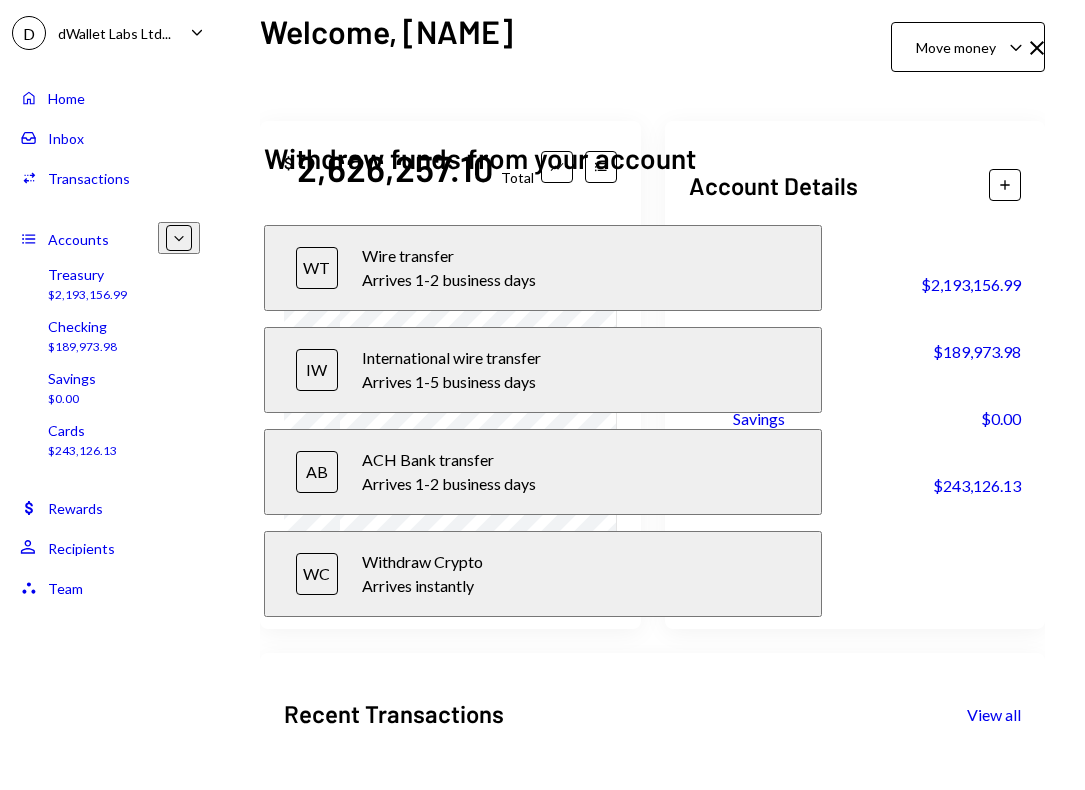 click on "International wire transfer" at bounding box center [576, 256] 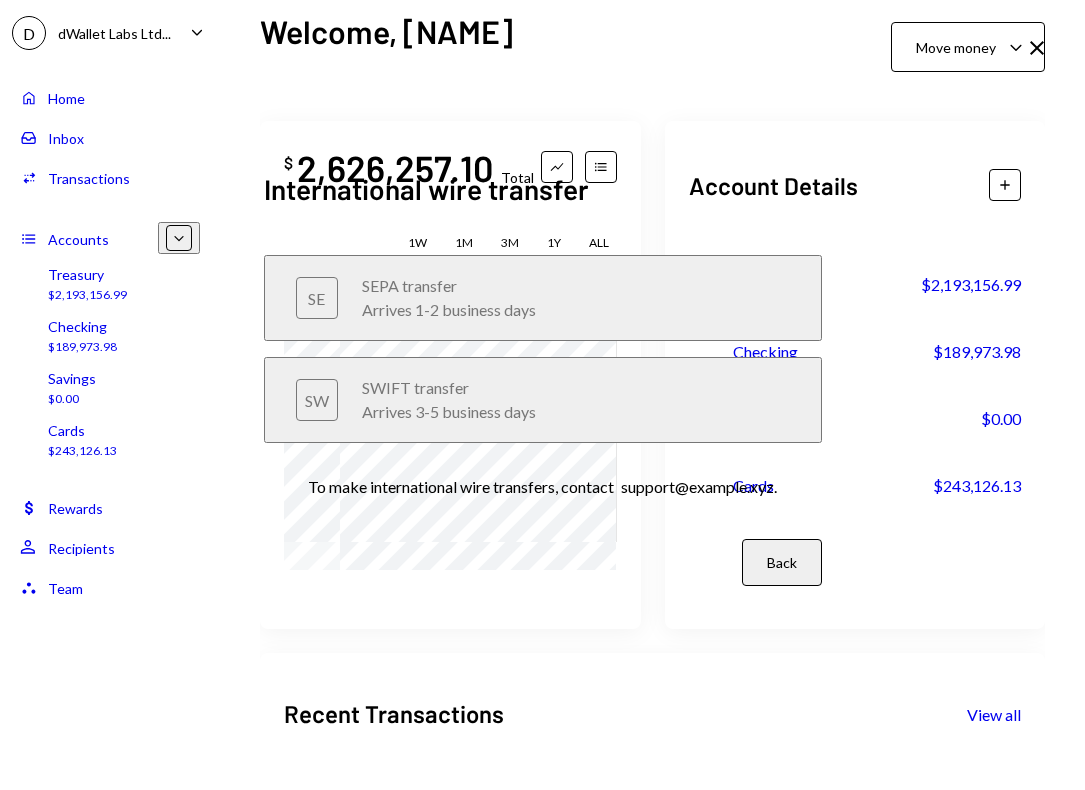 click on "International wire transfer SE SEPA transfer Arrives 1-2 business days Chevron Right SW SWIFT transfer Arrives 3-5 business days Chevron Right To make international wire transfers, contact   support@dakota.xyz . Back" at bounding box center [543, 395] 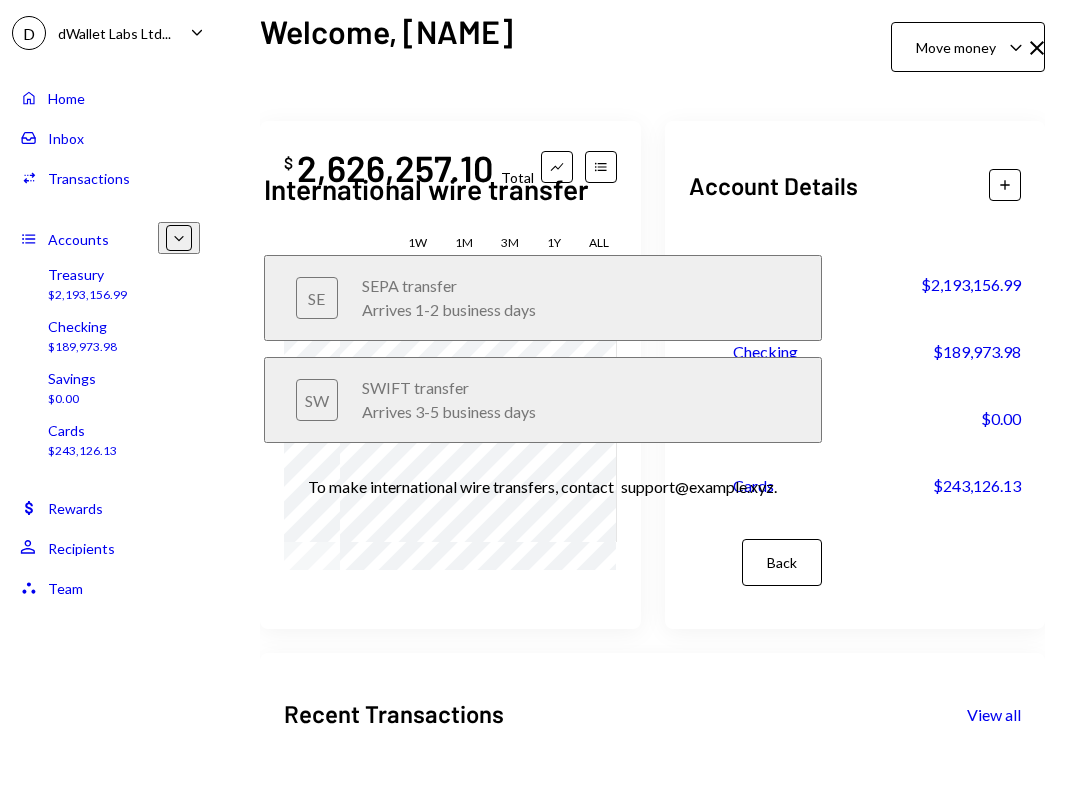 click on "Back" at bounding box center [782, 562] 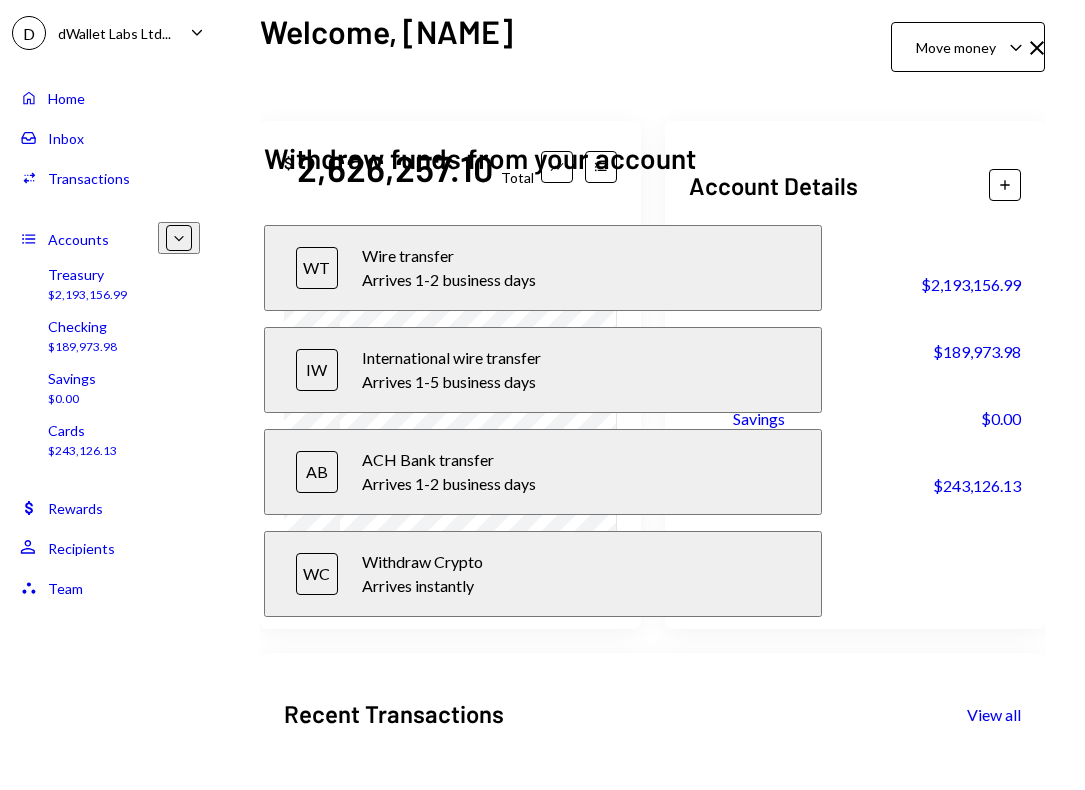click on "Arrives 1-2 business days" at bounding box center (576, 280) 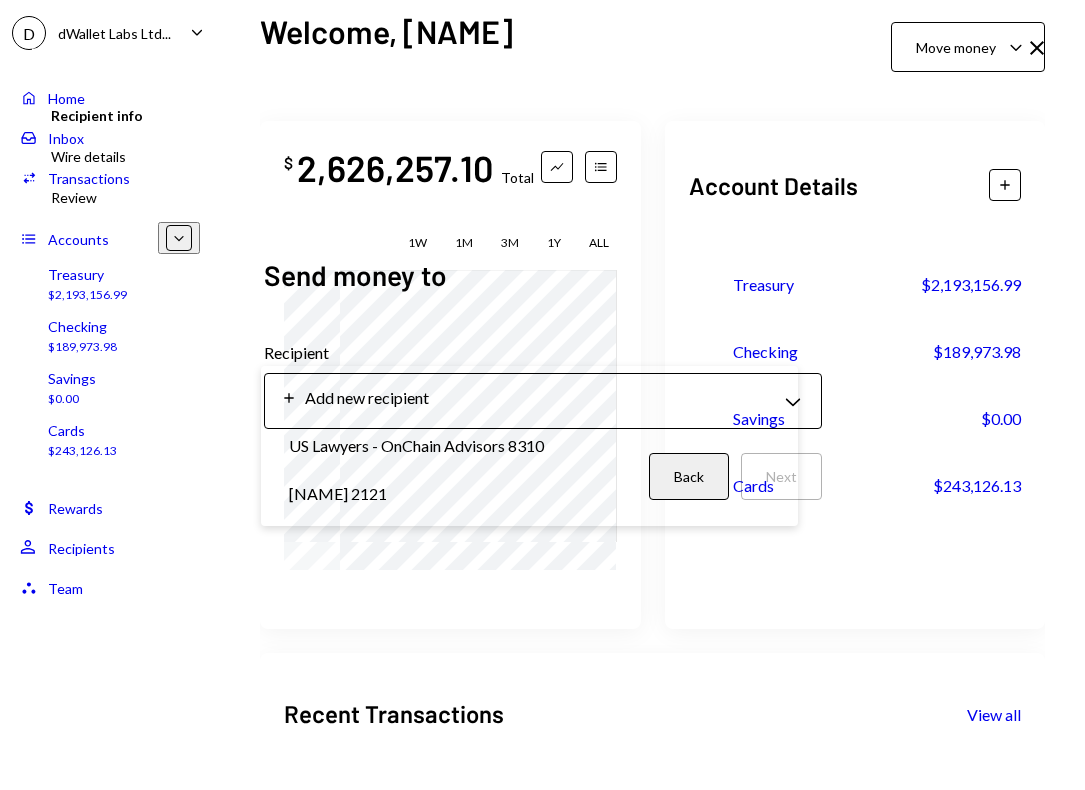 click on "**********" at bounding box center (542, 395) 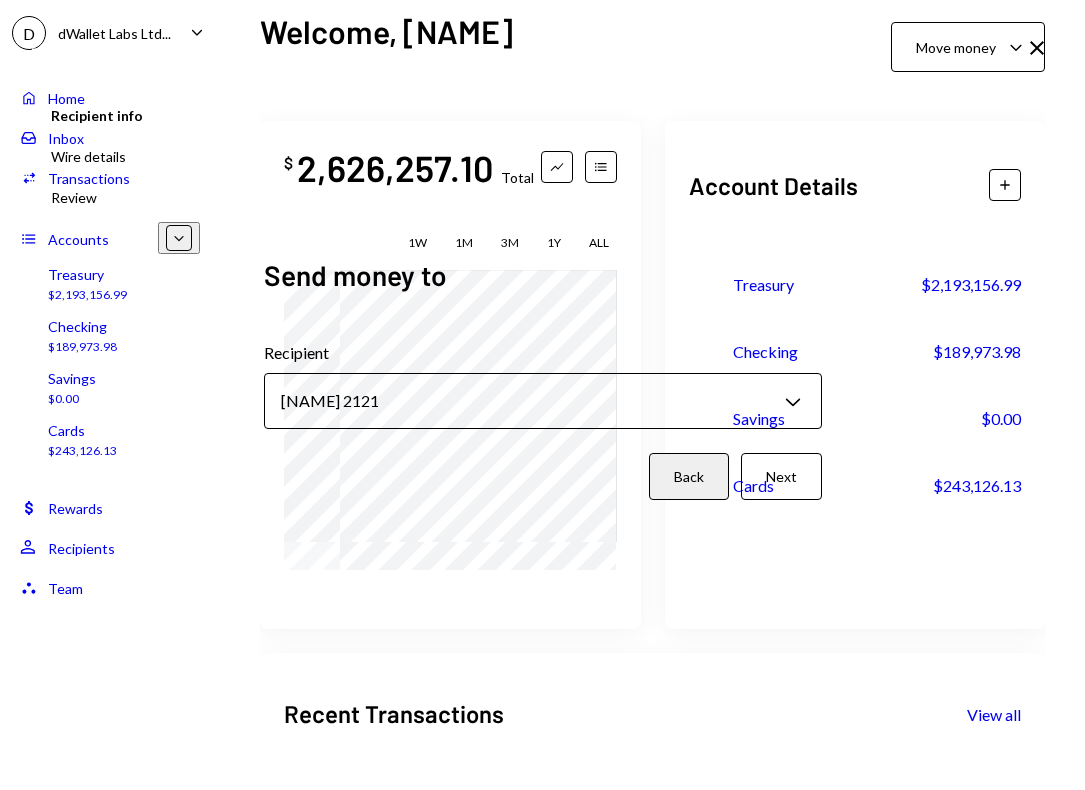 click on "Next" at bounding box center (781, 476) 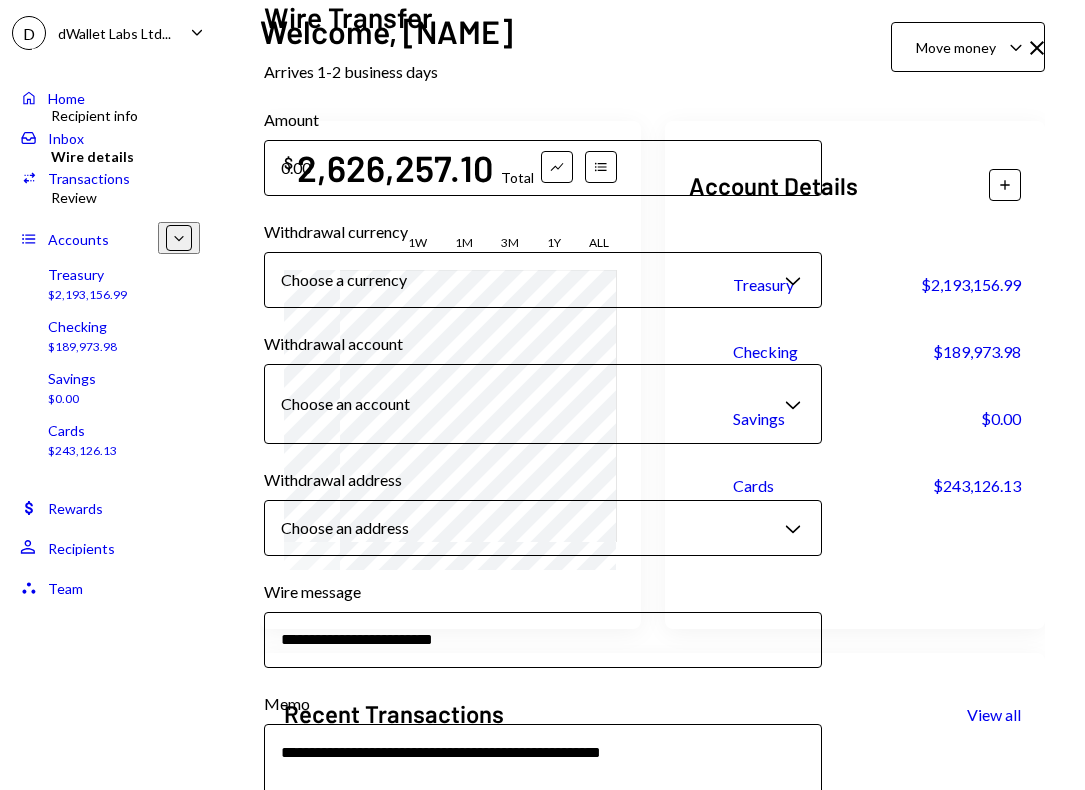 click on "Amount" at bounding box center (543, 168) 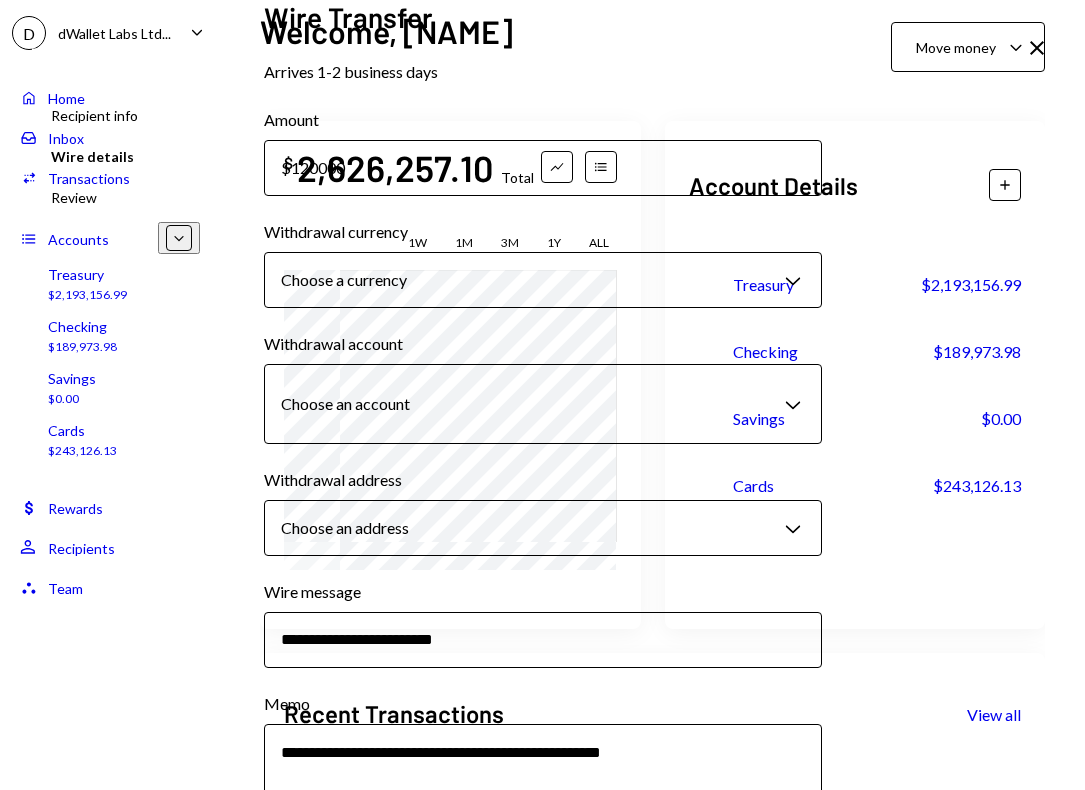 type on "120000" 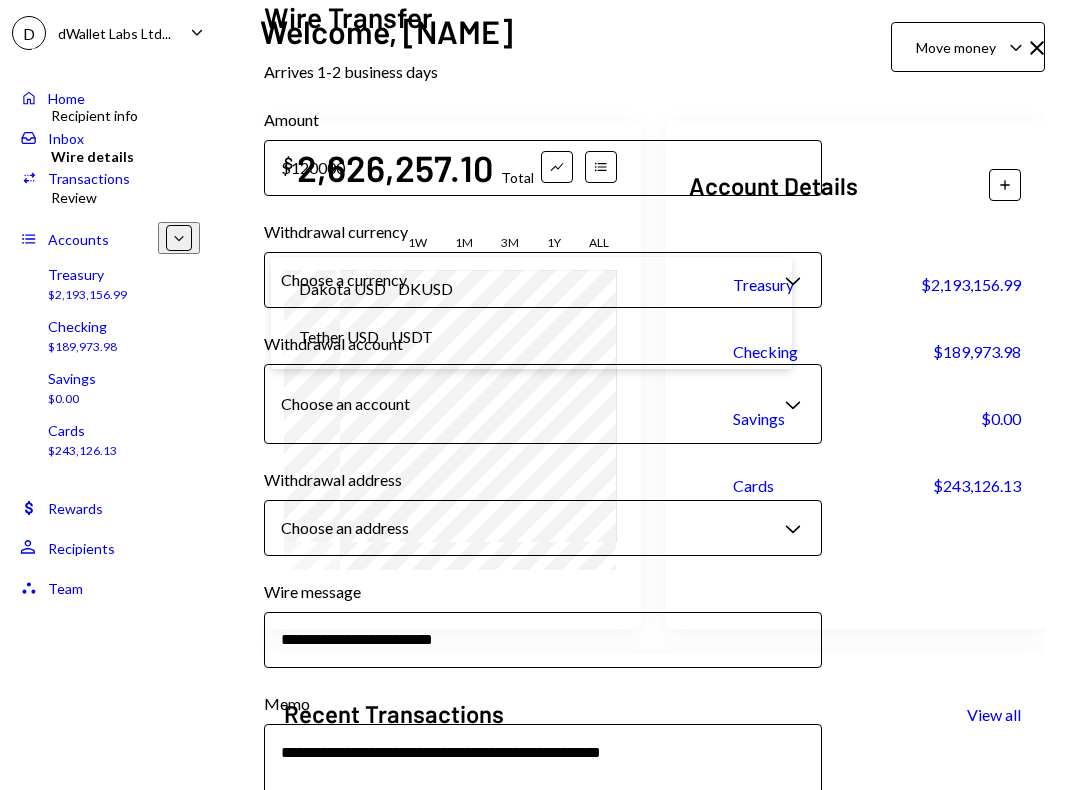 click on "D dWallet Labs Ltd... Caret Down Home Home Inbox Inbox Activities Transactions Accounts Accounts Caret Down Treasury $2,193,156.99 Checking $189,973.98 Savings $0.00 Cards $243,126.13 Dollar Rewards User Recipients Team Team Welcome, David Move money Caret Down $ 2,626,257.10 Total Graph Accounts 1W 1M 3M 1Y ALL Account Details Plus Dollar Treasury $2,193,156.99 Dollar Checking $189,973.98 Dollar Savings $0.00 Dollar Cards $243,126.13 Recent Transactions View all Type Initiated By Initiated At Account Status Card Transaction $2,359.36 AWS 1:31 AM Organization Pending Card Transaction $587.98 Google gsuite, Microsoft 07/01/2025 Organization Pending Card Transaction $245.00 Github, Vercel etc. 06/28/2025 Organization Completed Card Transaction $16.50 Google gsuite, Microsoft 06/24/2025 Organization Completed Card Transaction $390.00 AI 06/14/2025 Organization Completed /dashboard Dakota Recipient info Wire details Review Wire Transfer Arrives 1-2 business days Amount $ 120000 Withdrawal currency Chevron Down" at bounding box center (542, 395) 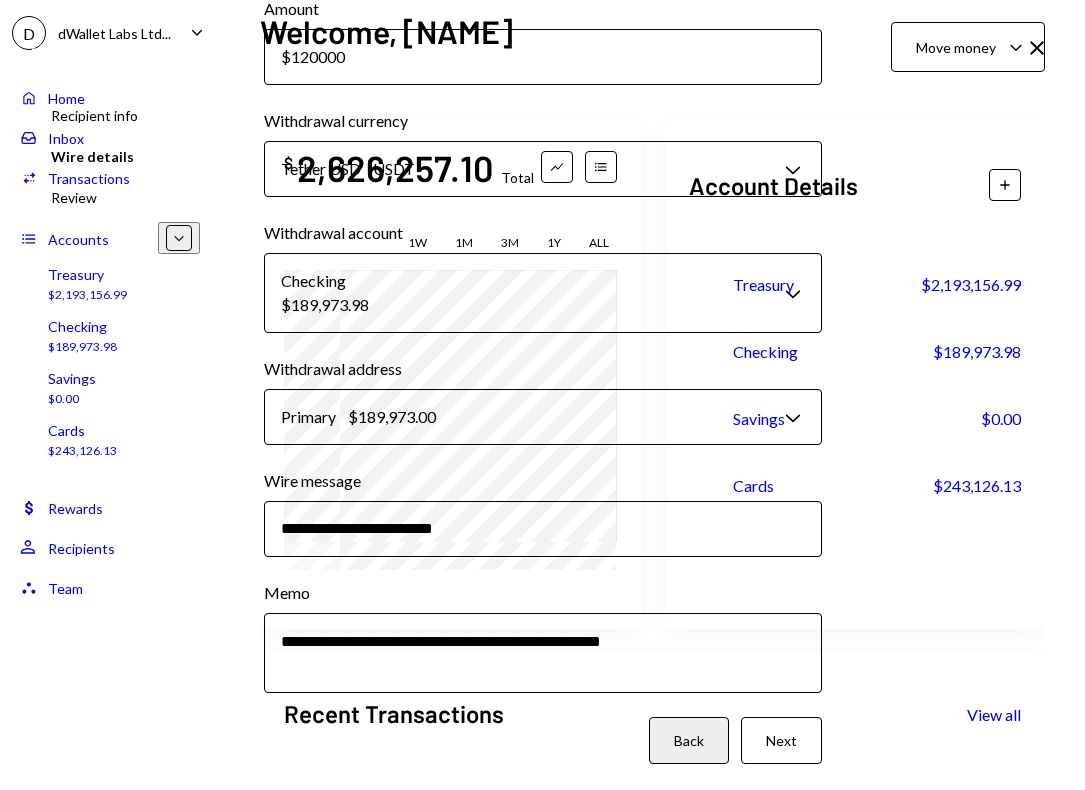 scroll, scrollTop: 117, scrollLeft: 0, axis: vertical 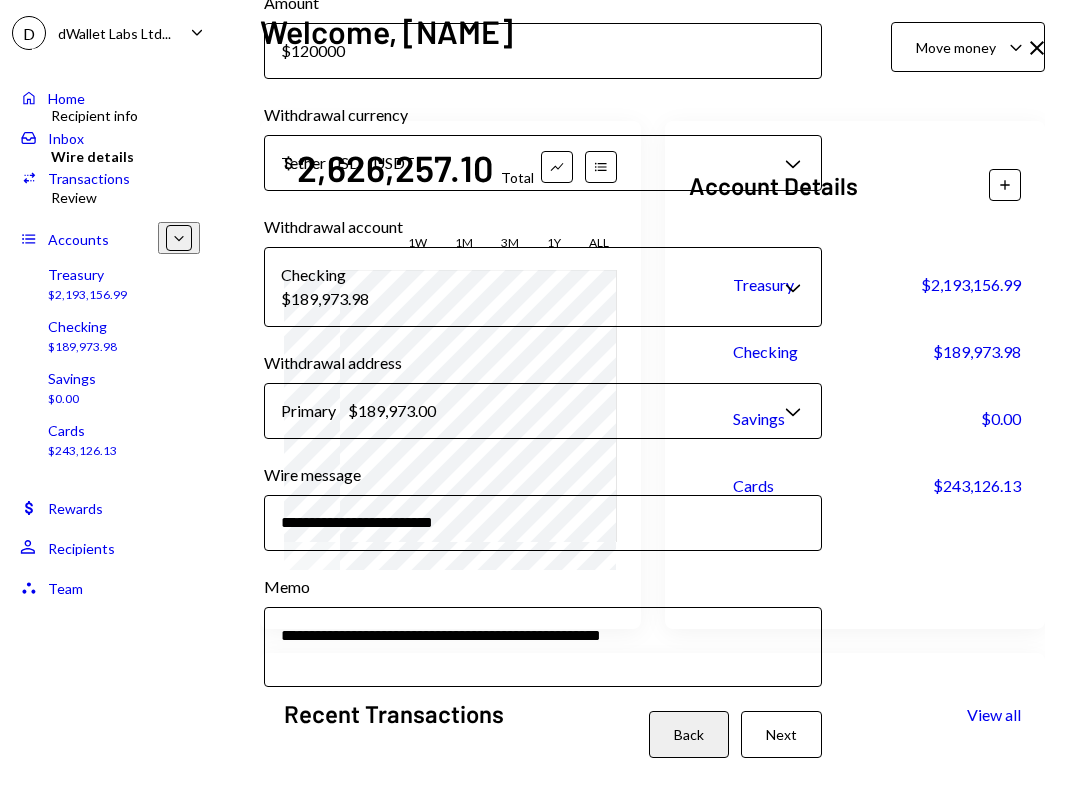 click on "Wire message" at bounding box center [543, 523] 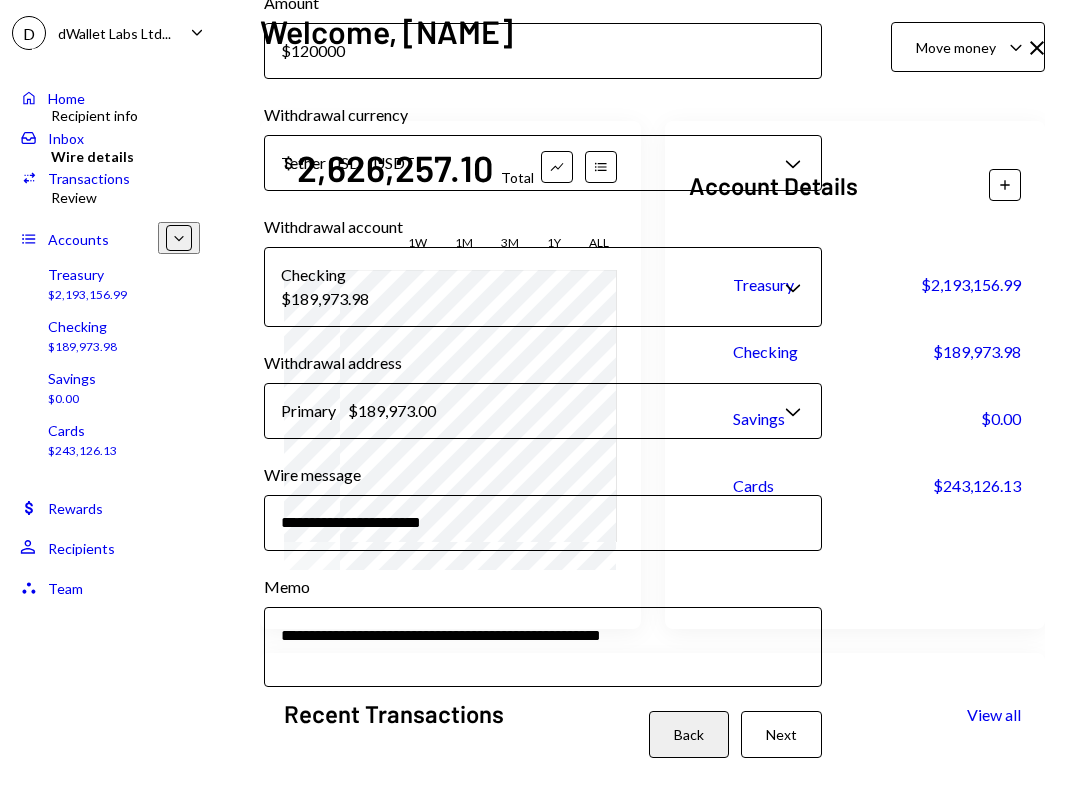 click on "**********" at bounding box center [543, 523] 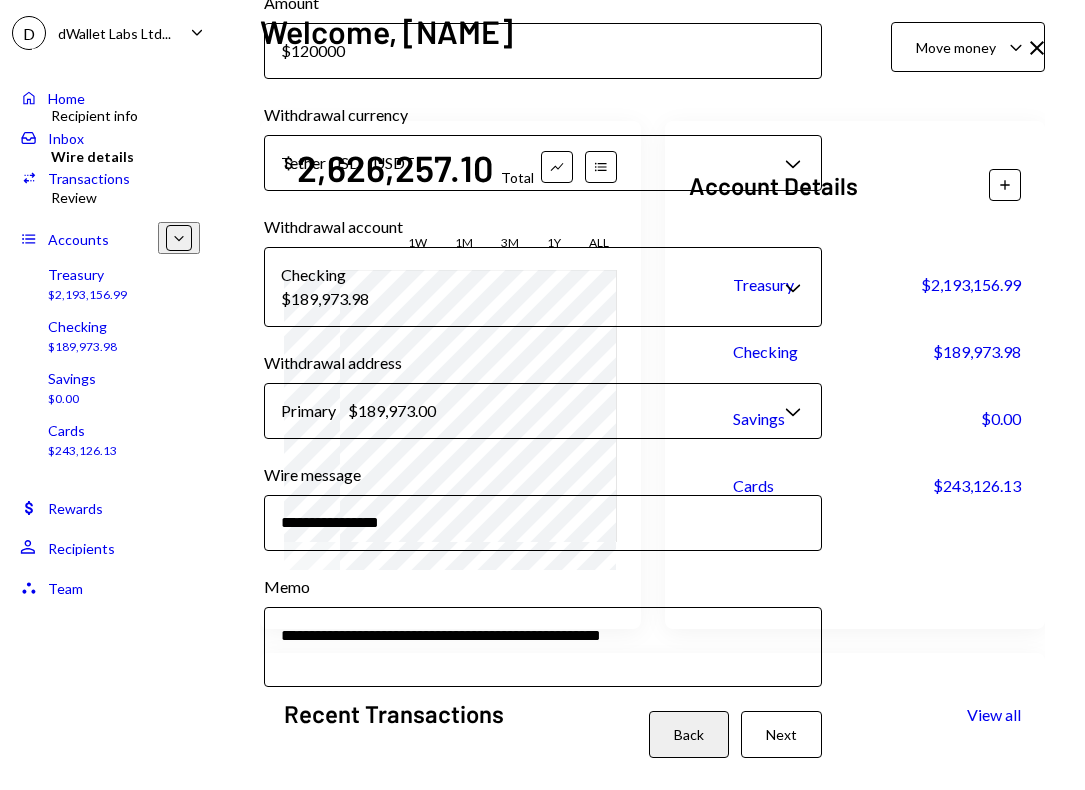 click on "**********" at bounding box center (543, 523) 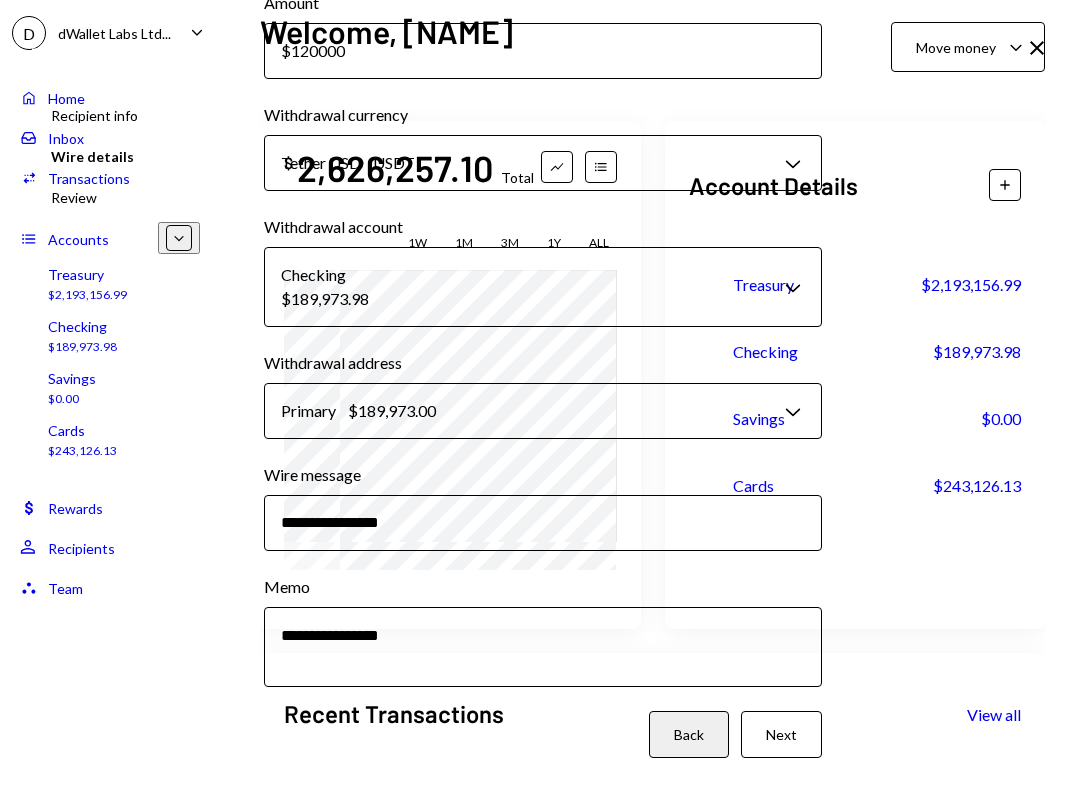 type on "**********" 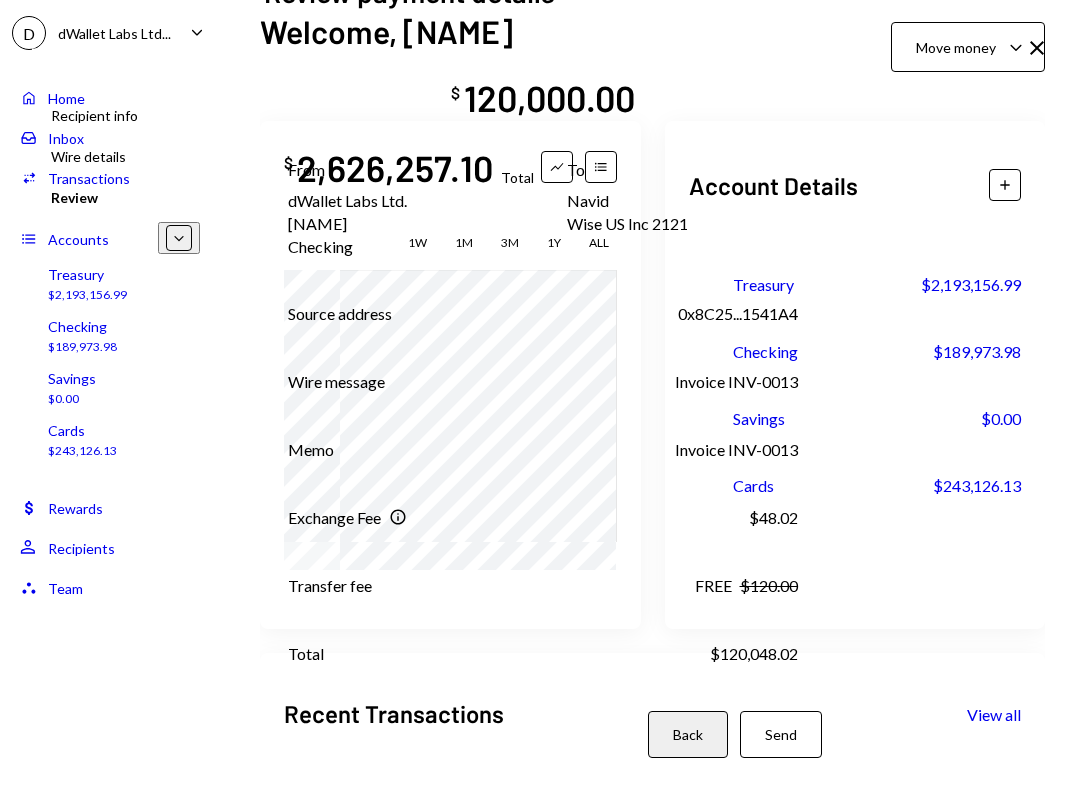 scroll, scrollTop: 34, scrollLeft: 0, axis: vertical 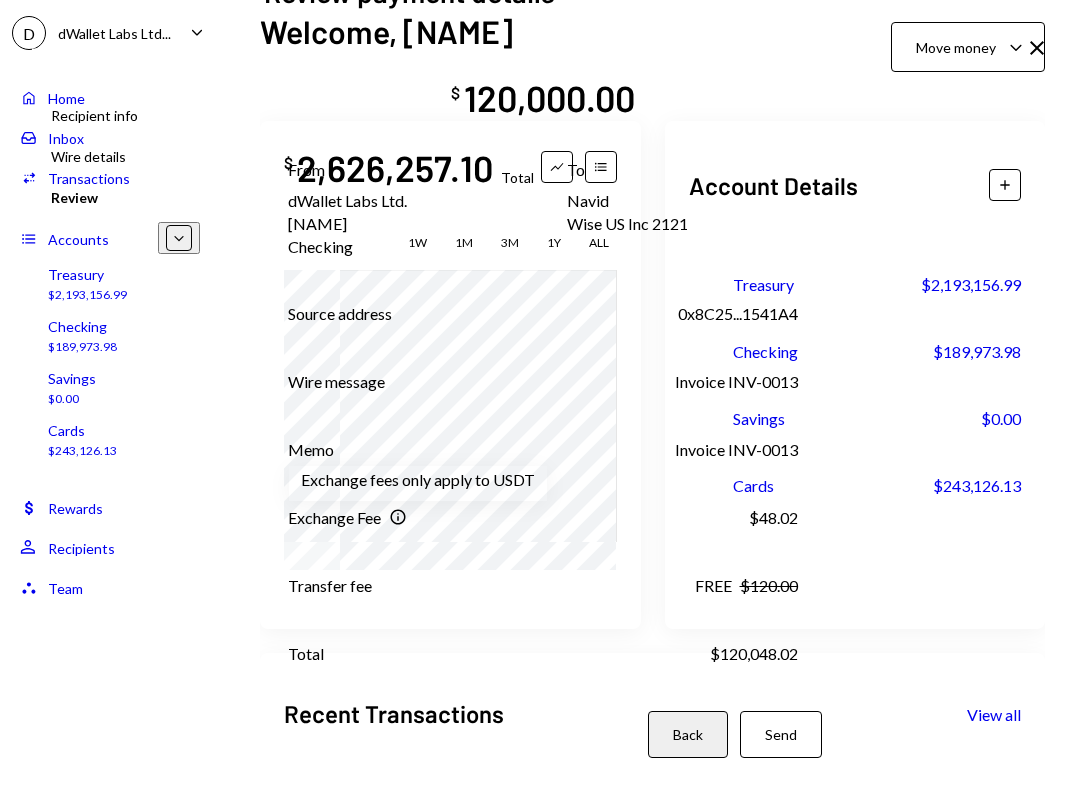 click on "Info" at bounding box center [398, 517] 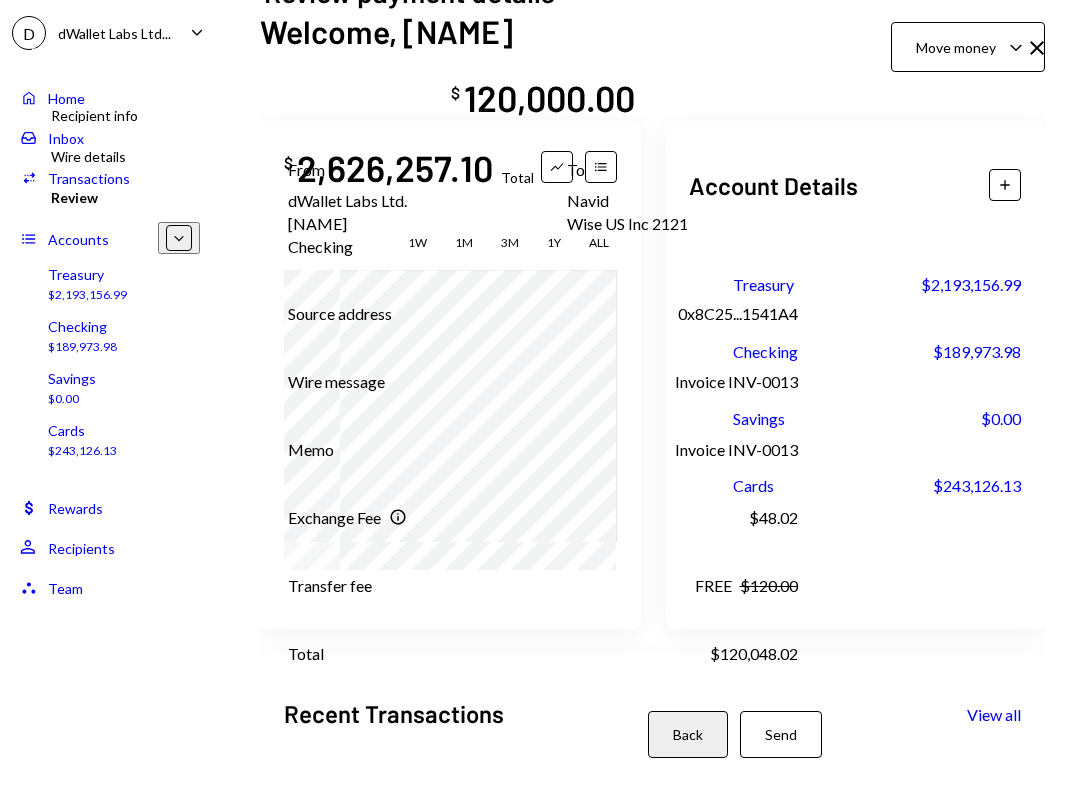 click on "Send" at bounding box center [781, 734] 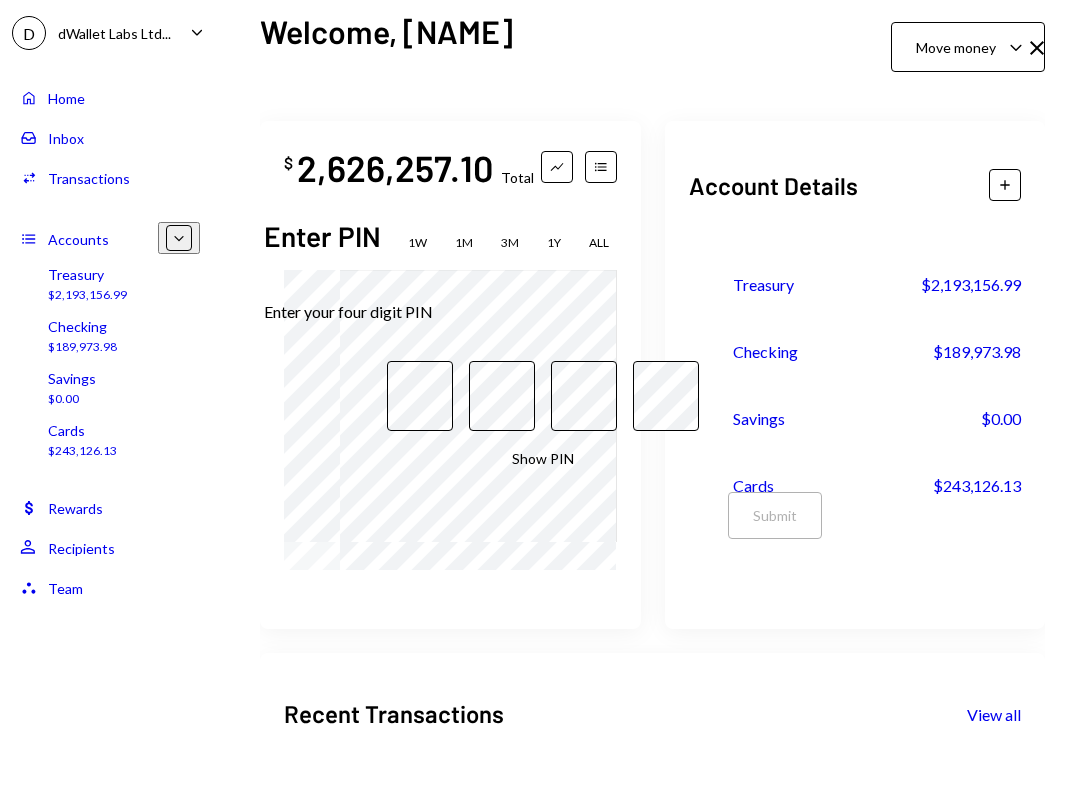 scroll, scrollTop: 0, scrollLeft: 0, axis: both 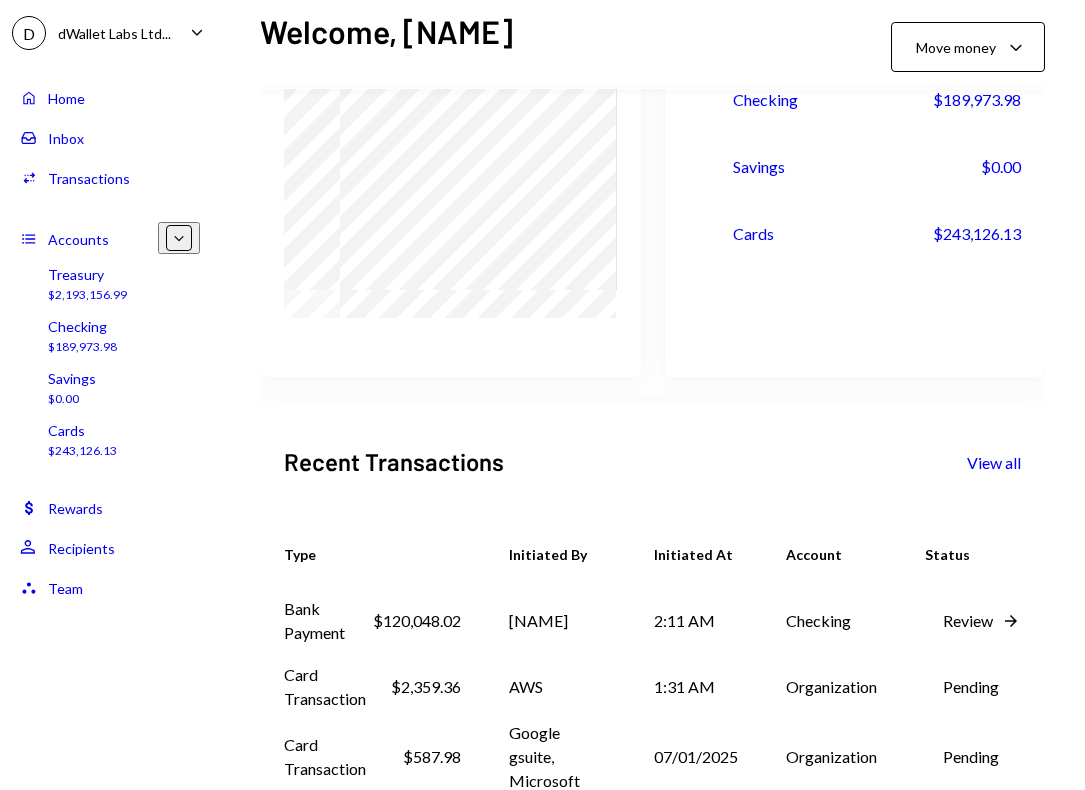 click on "Checking" at bounding box center [831, 621] 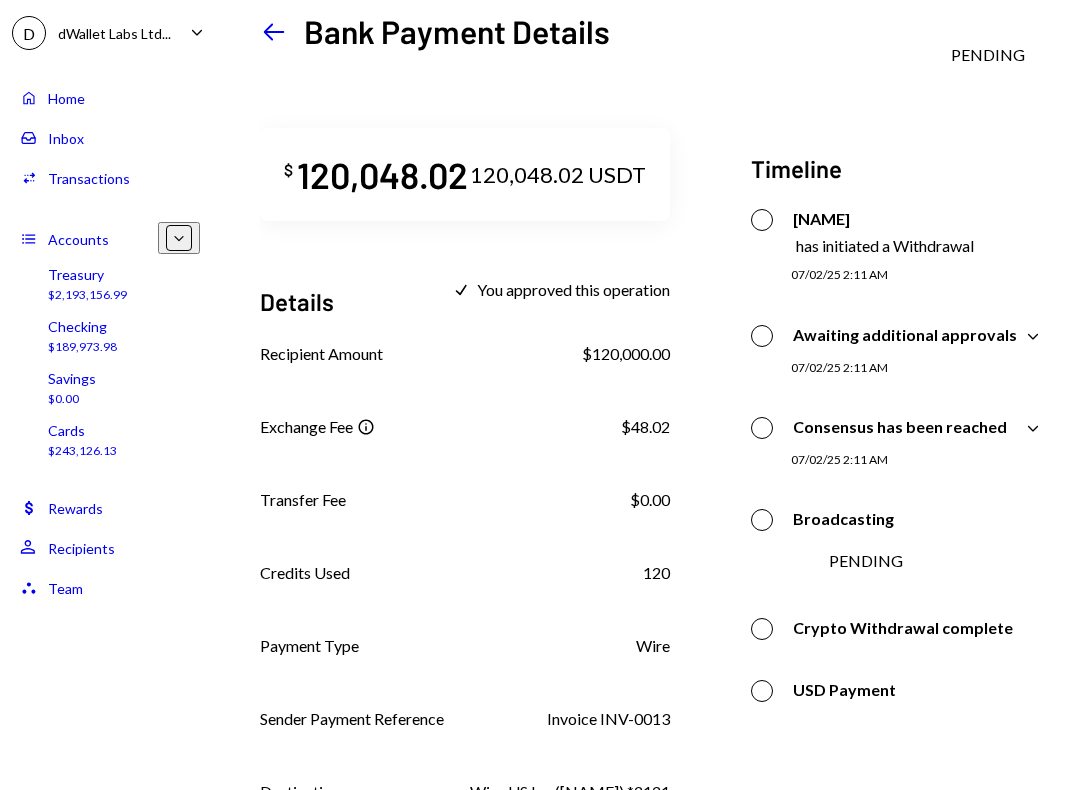click on "Left Arrow" at bounding box center [274, 32] 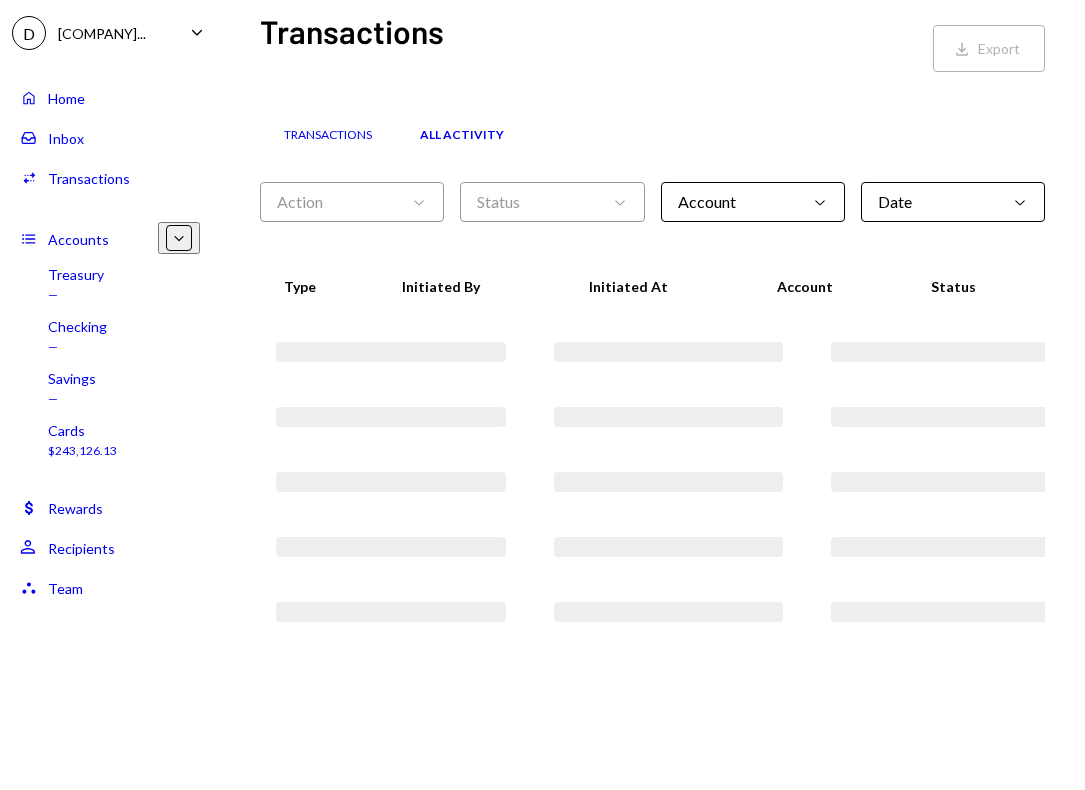 scroll, scrollTop: 0, scrollLeft: 0, axis: both 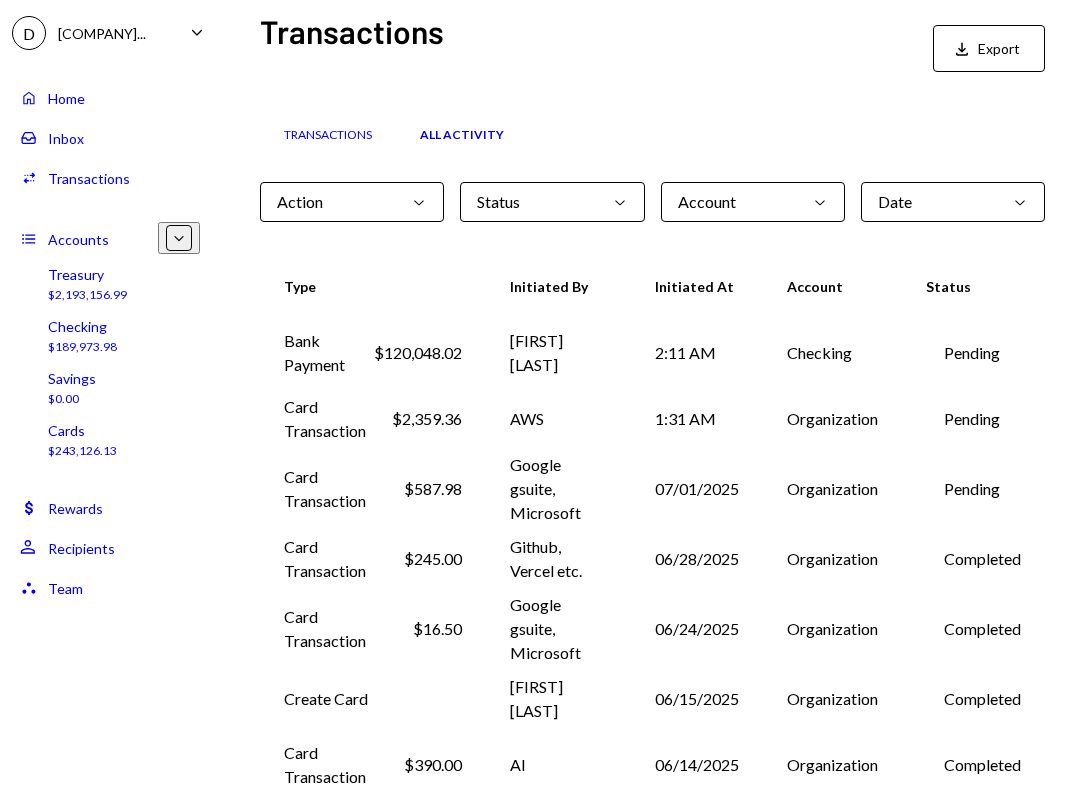 click on "2:11 AM" at bounding box center (697, 353) 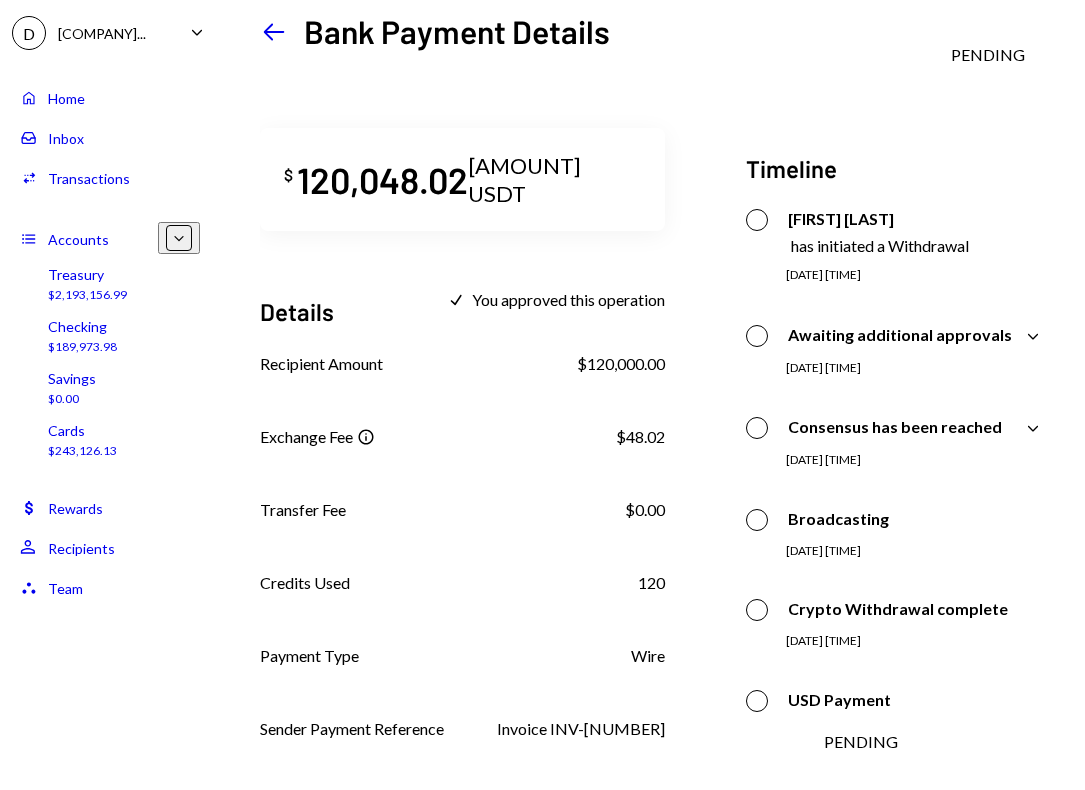 click on "Left Arrow" at bounding box center (274, 32) 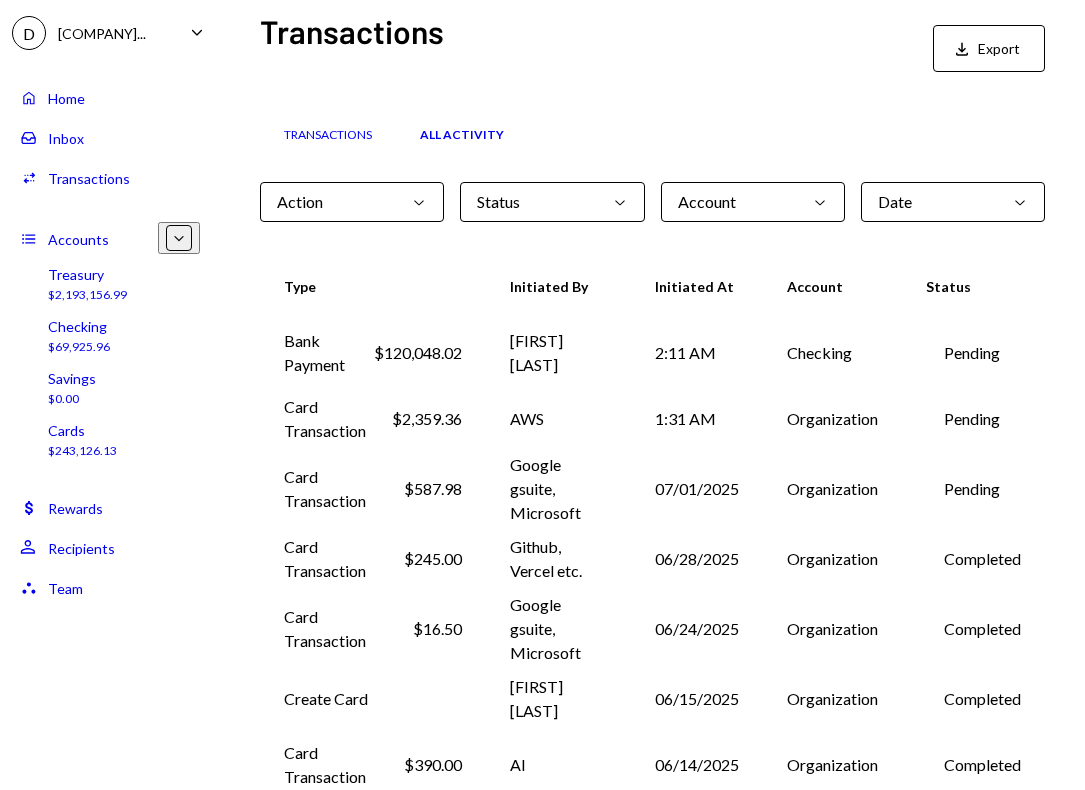 click on "Bank Payment $120,048.02" at bounding box center [373, 353] 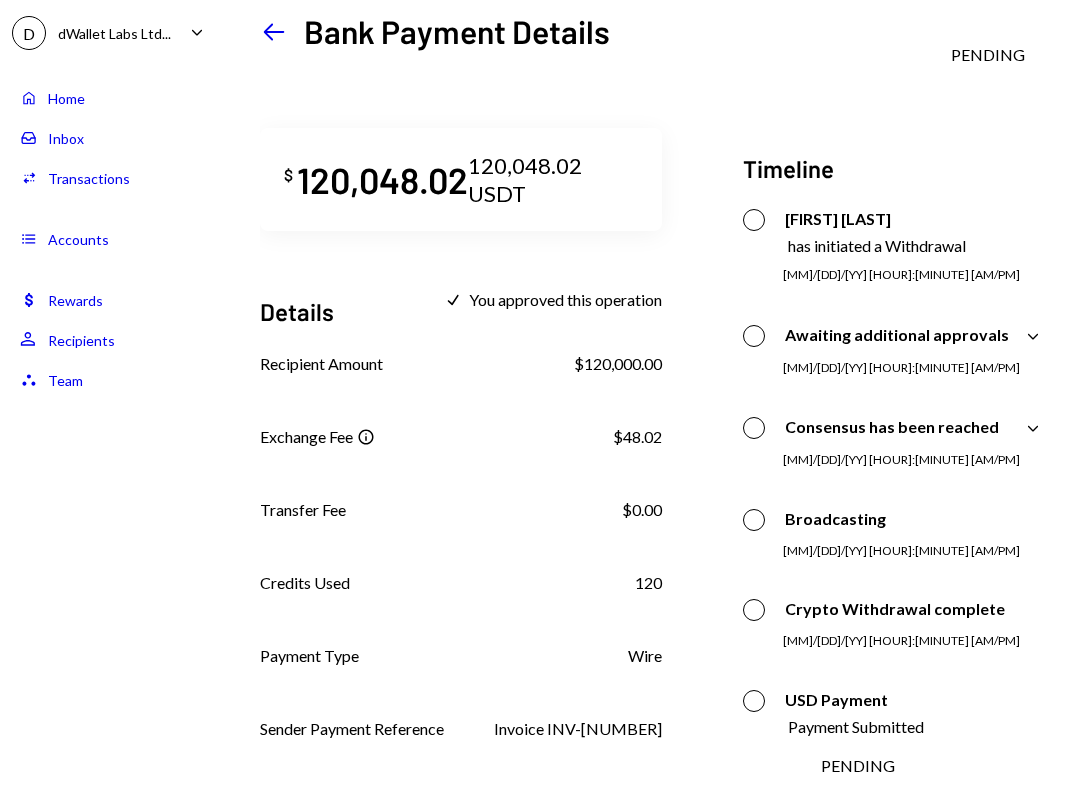 scroll, scrollTop: 0, scrollLeft: 0, axis: both 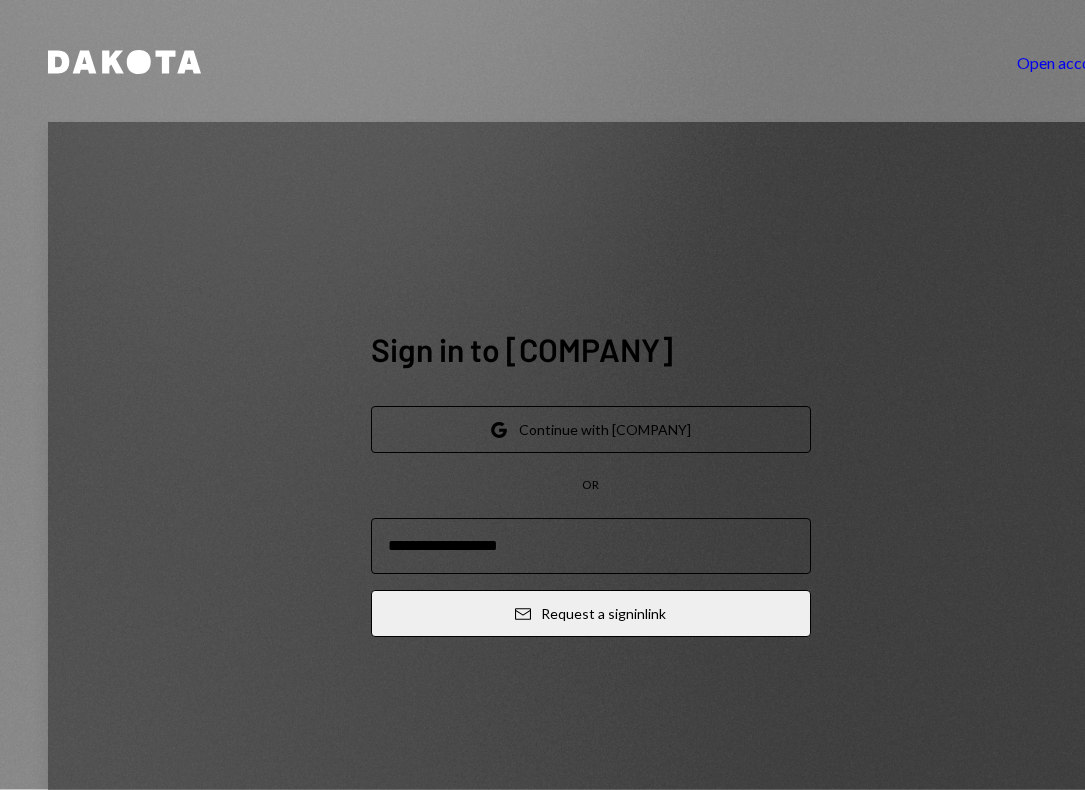 click on "Google  Continue with Google" at bounding box center (591, 429) 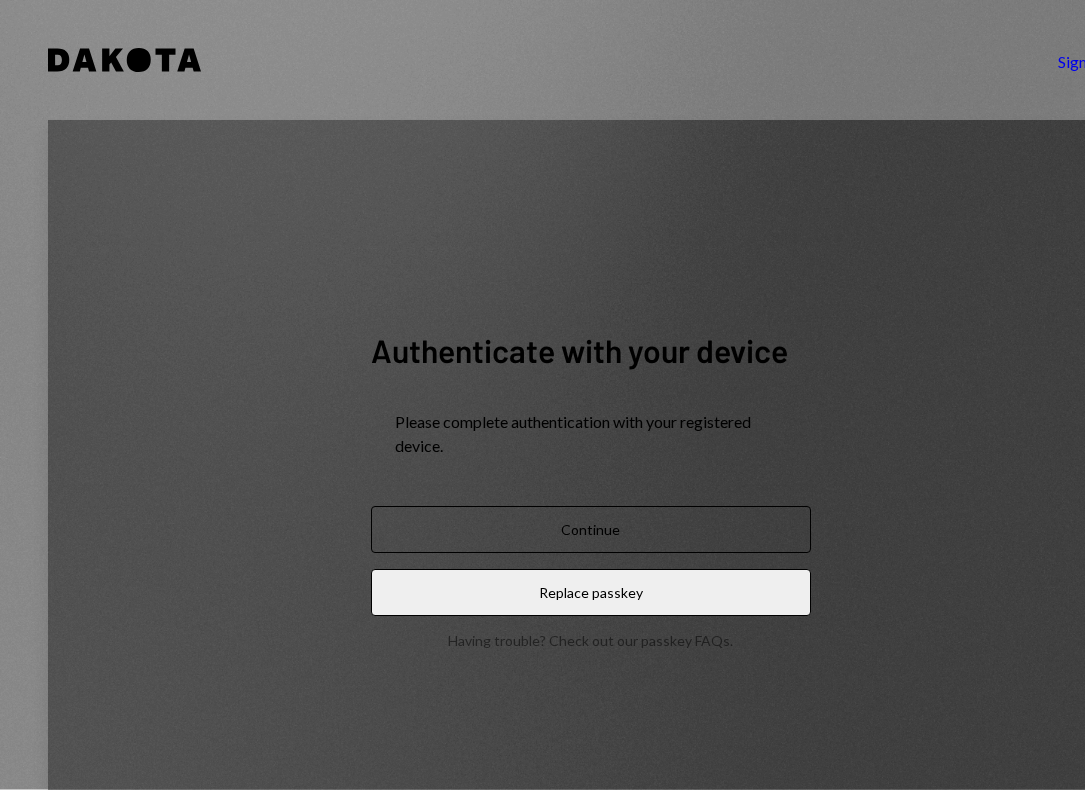 scroll, scrollTop: 0, scrollLeft: 0, axis: both 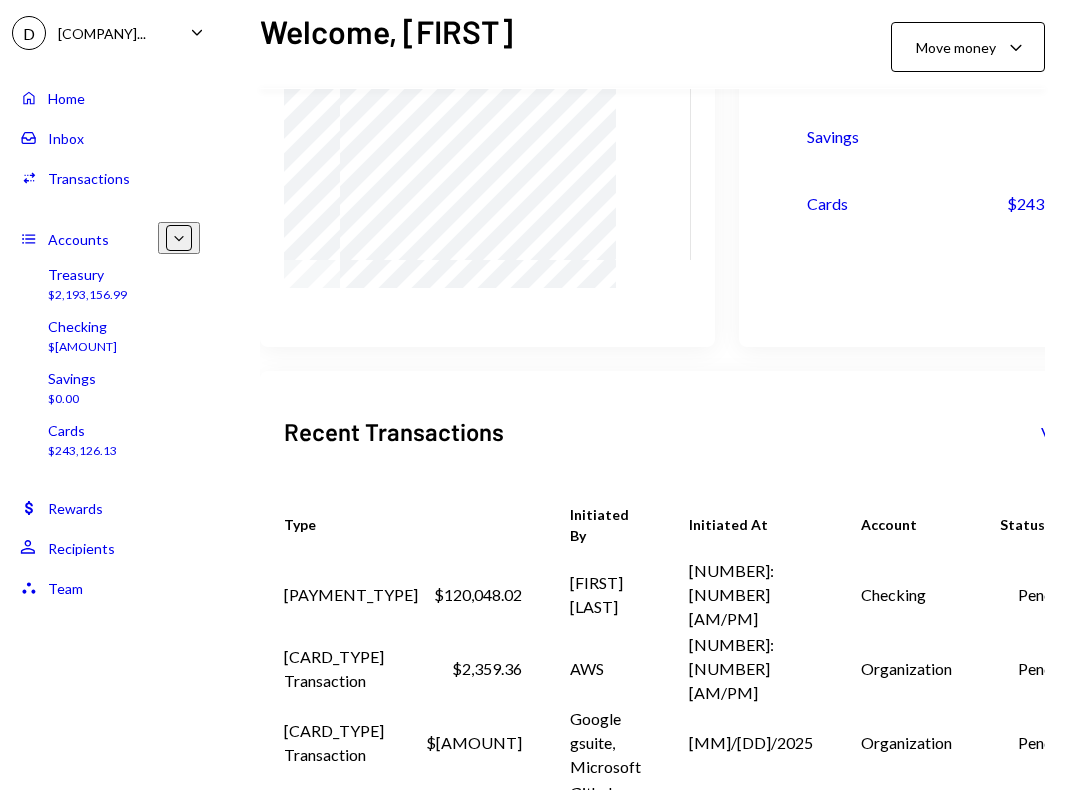 click on "Bank Payment $120,048.02" at bounding box center [403, 595] 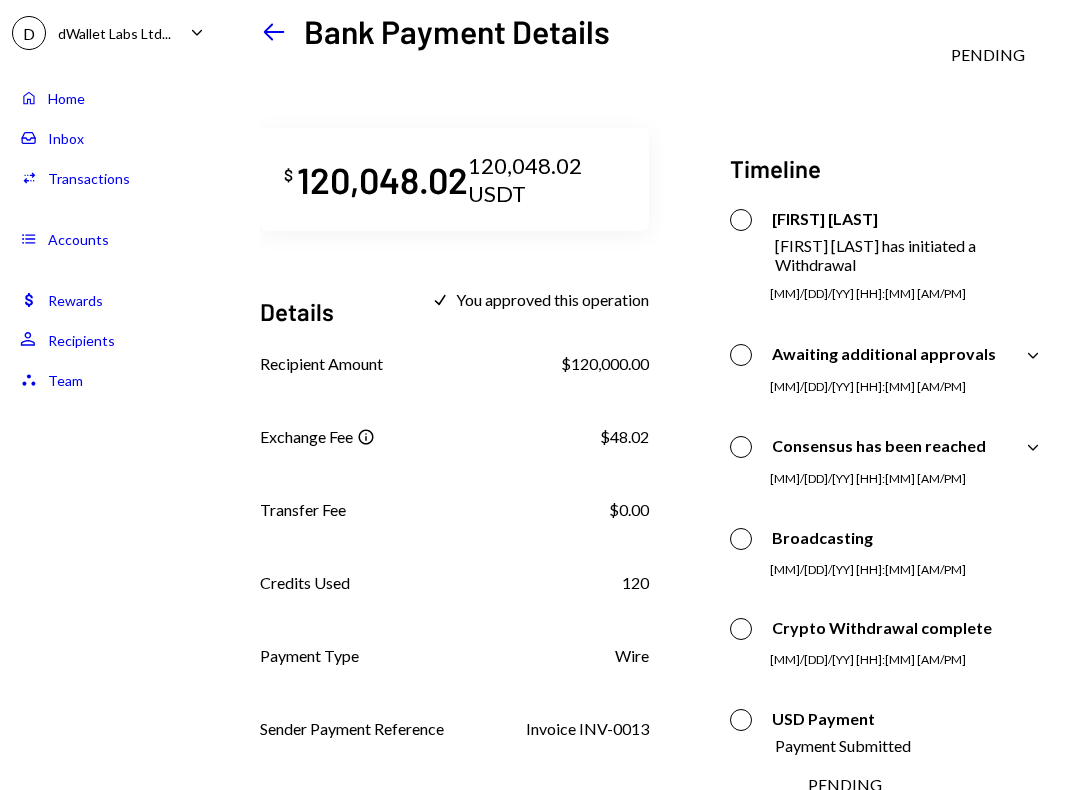 scroll, scrollTop: 0, scrollLeft: 0, axis: both 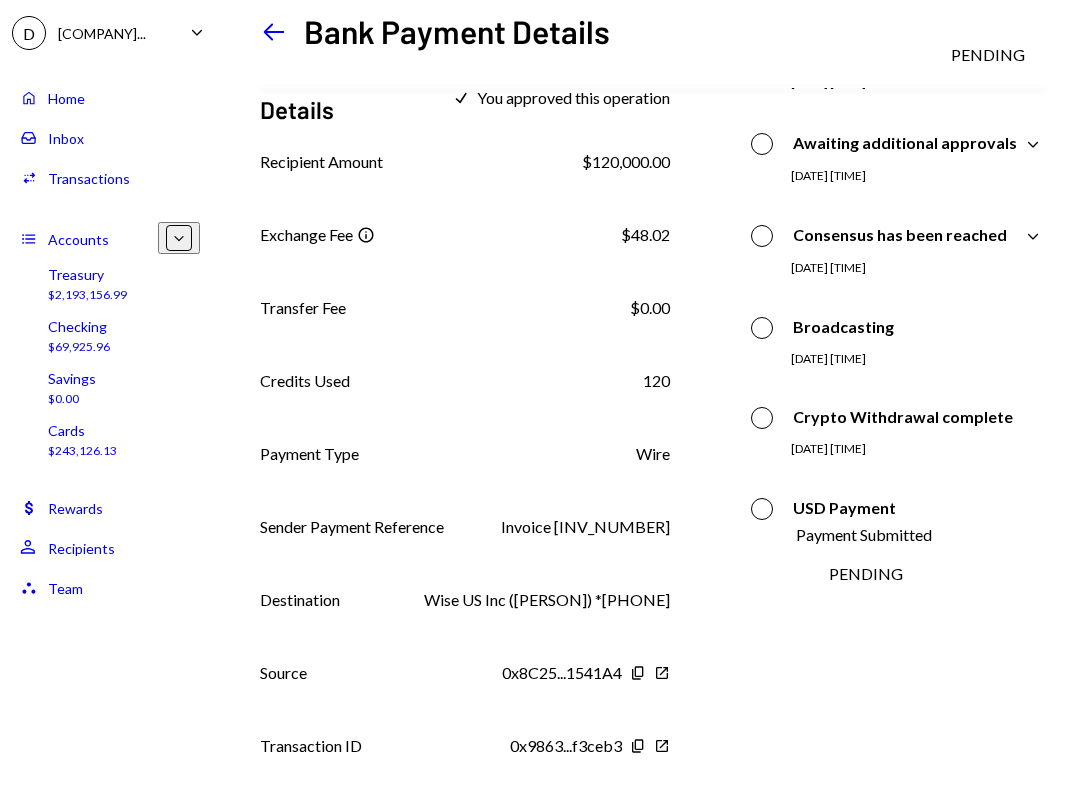 click on "120" at bounding box center (626, 162) 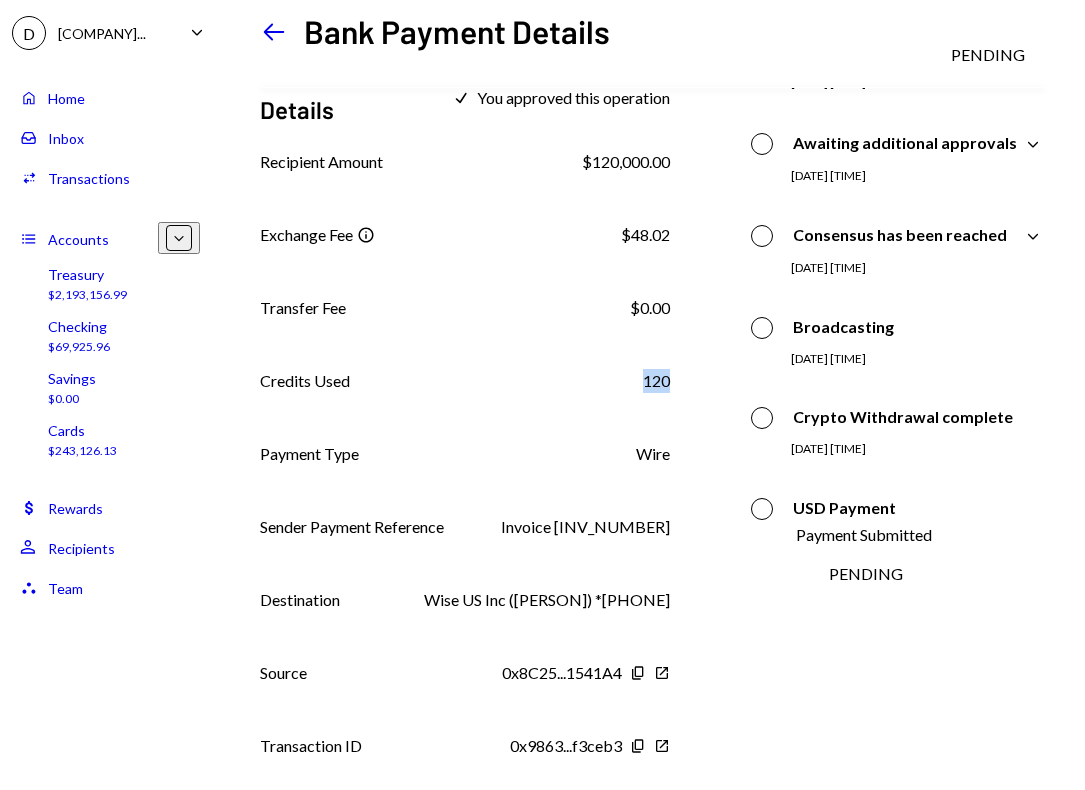 drag, startPoint x: 636, startPoint y: 353, endPoint x: 669, endPoint y: 353, distance: 33 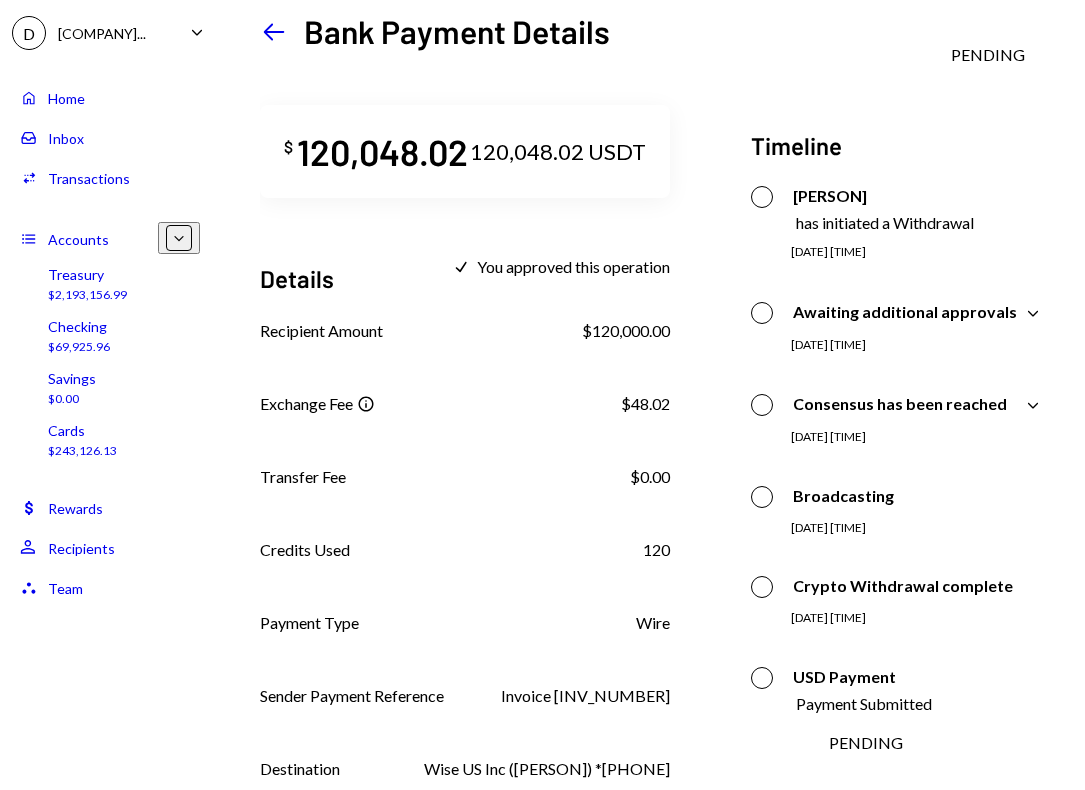 scroll, scrollTop: 0, scrollLeft: 0, axis: both 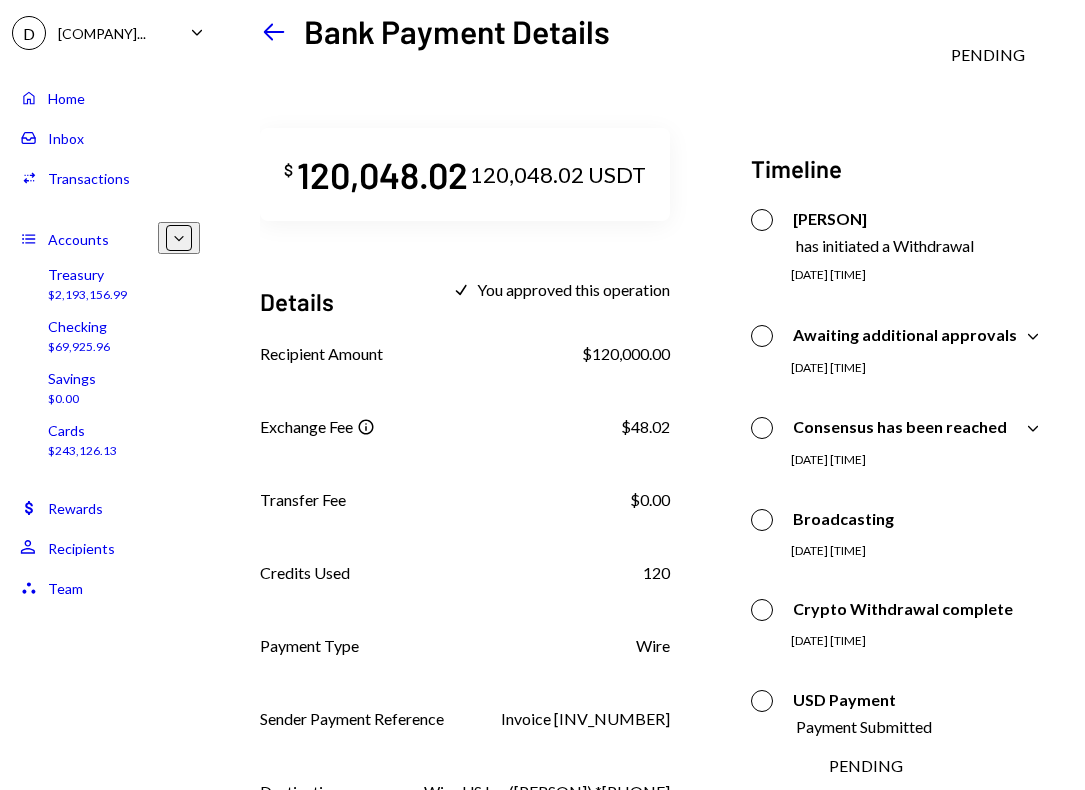 click on "Left Arrow Bank Payment Details PENDING $ 120,048.02 120,048.02  USDT Details Check You   approved   this operation Recipient Amount $120,000.00 Exchange Fee Info $48.02 Transfer Fee $0.00 Credits Used 120 Payment Type Wire Sender Payment Reference Invoice INV-0013 Destination Wise US Inc (Navid) *2121 Source 0x8C25...1541A4 Copy New Window Transaction ID 0x9863...f3ceb3 Copy New Window Payment Receipt Download   Download Timeline David Lachmish has initiated a Withdrawal 07/02/25 2:11 AM David Lachmish Approved David Lachmish Approved Awaiting additional approvals Caret Down 07/02/25 2:11 AM David Lachmish Approved David Lachmish Approved Consensus has been reached Caret Down 07/02/25 2:11 AM David Lachmish Approved David Lachmish Approved Broadcasting 07/02/25 2:13 AM David Lachmish Approved David Lachmish Approved Crypto Withdrawal complete 07/02/25 2:13 AM David Lachmish Approved David Lachmish Approved USD Payment Payment Submitted PENDING David Lachmish Approved Omer Sadika Awaiting Review Approved" at bounding box center [652, 395] 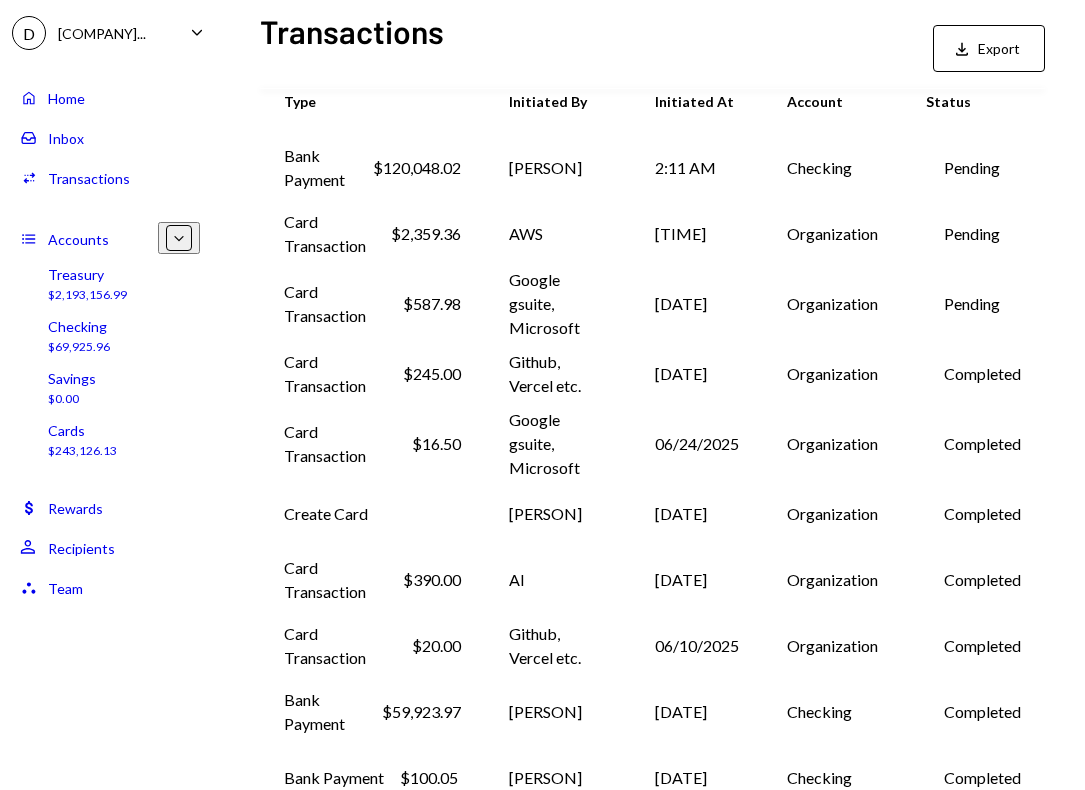 scroll, scrollTop: 197, scrollLeft: 0, axis: vertical 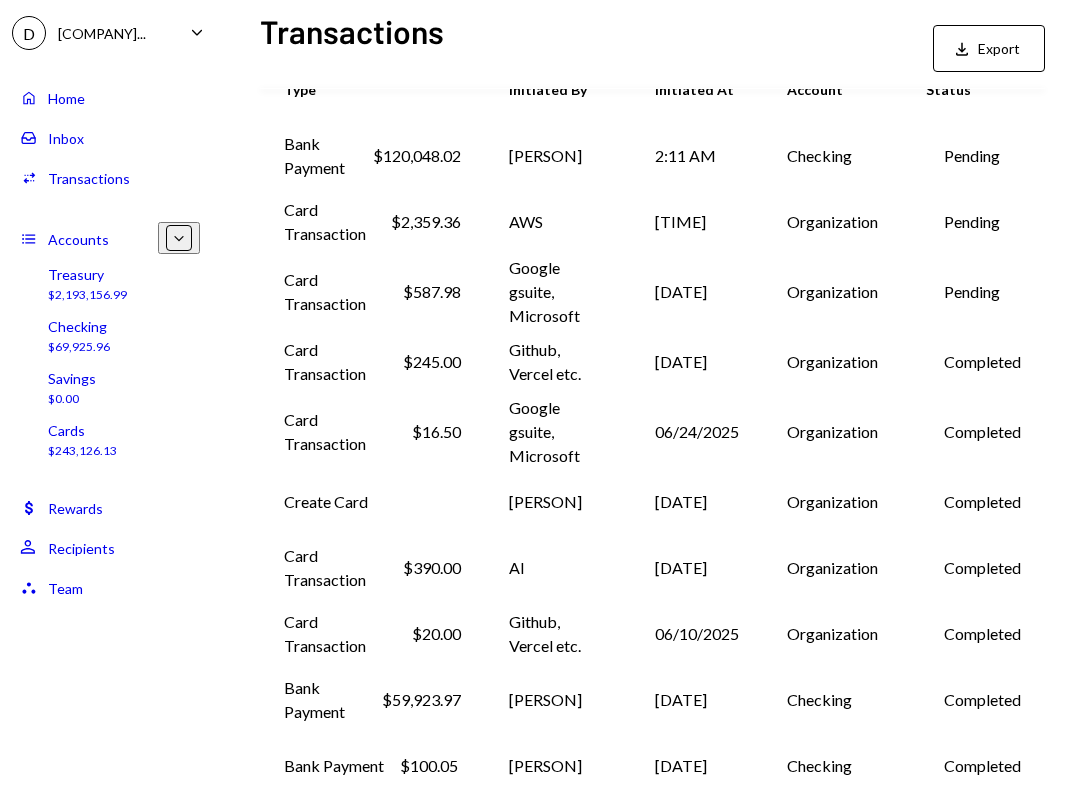 click on "Card Transaction $16.50" at bounding box center [372, 156] 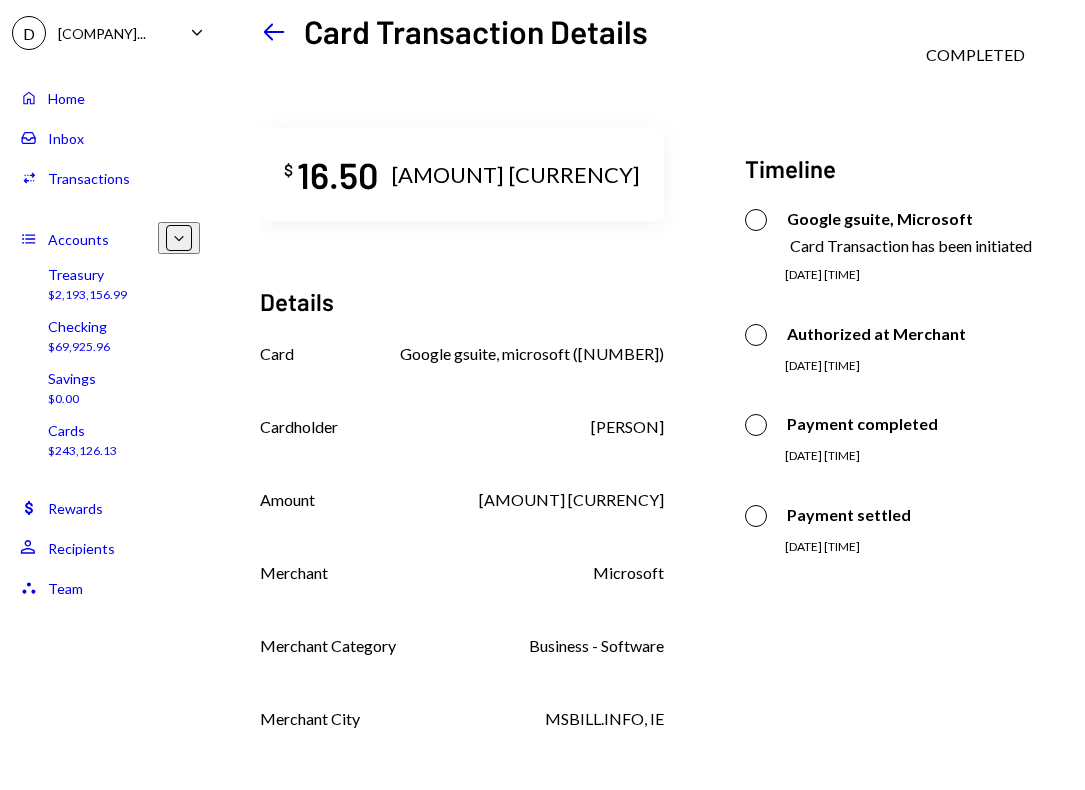 click on "Left Arrow" at bounding box center (274, 32) 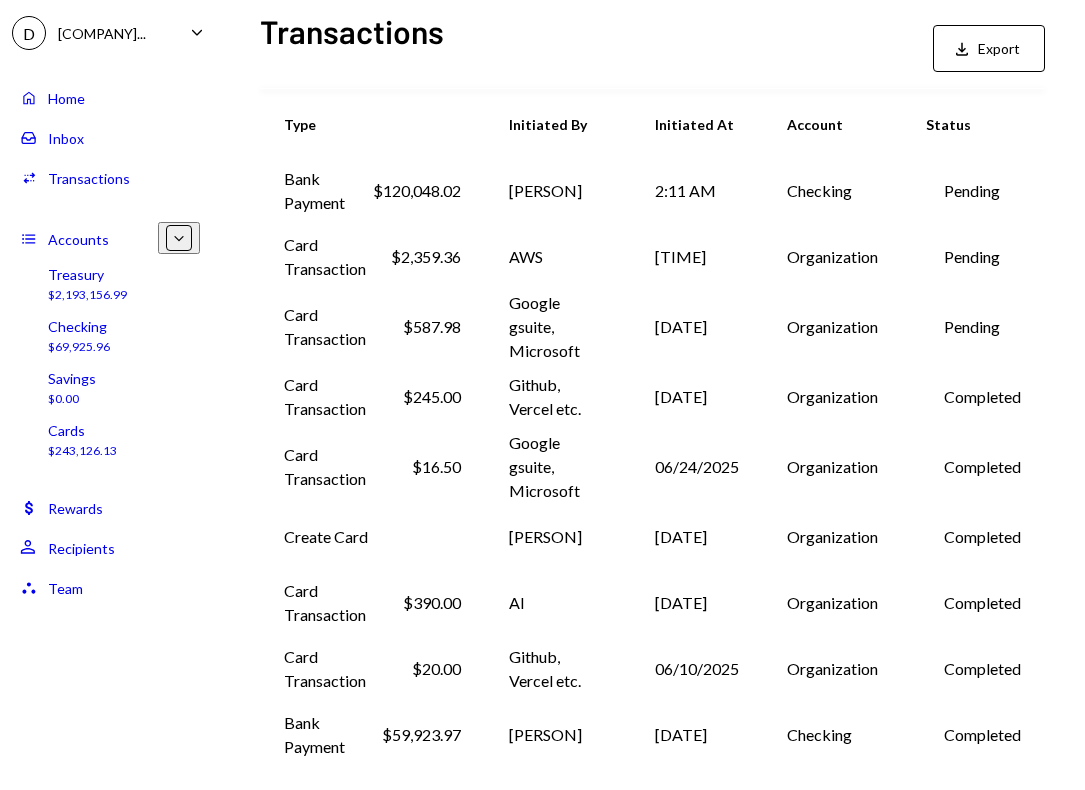 scroll, scrollTop: 272, scrollLeft: 0, axis: vertical 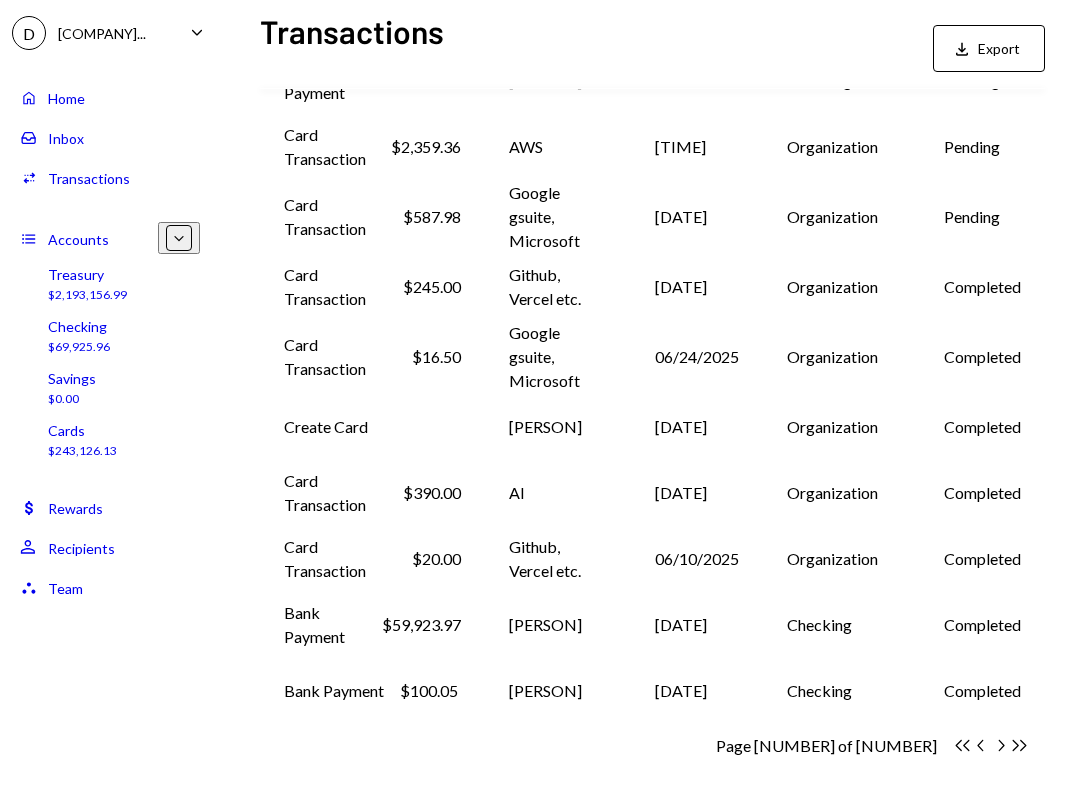 click on "Bank Payment $100.05" at bounding box center (372, 81) 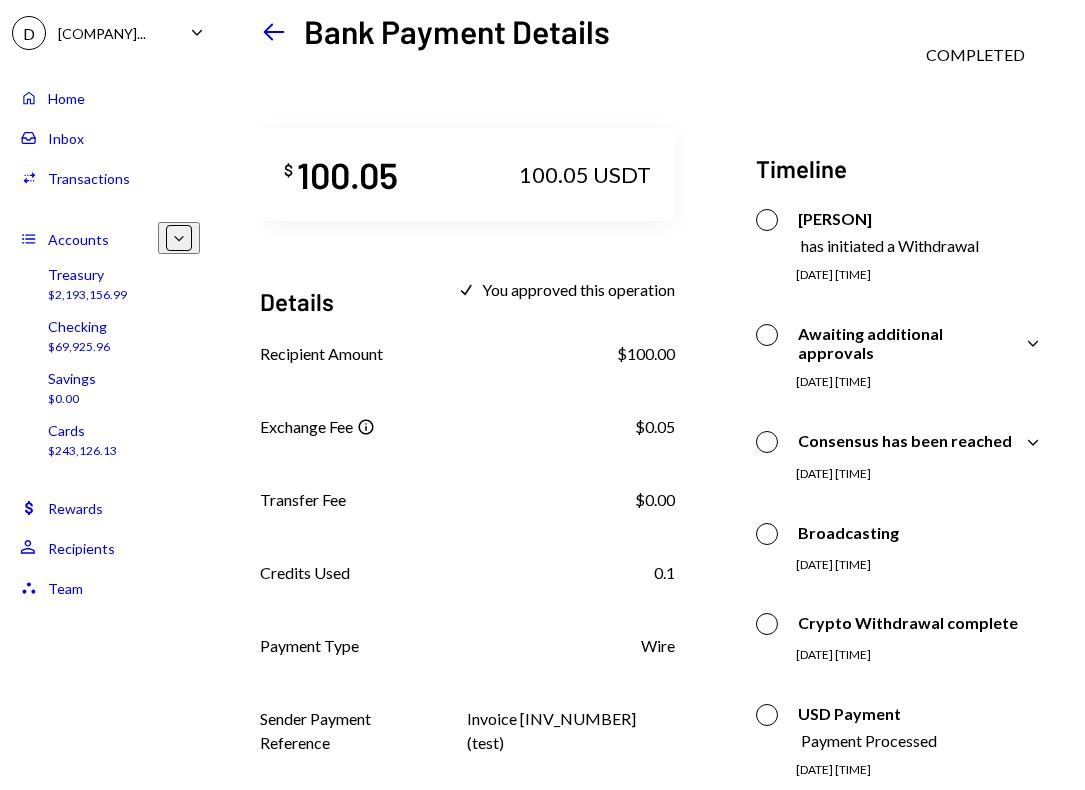 click at bounding box center [274, 31] 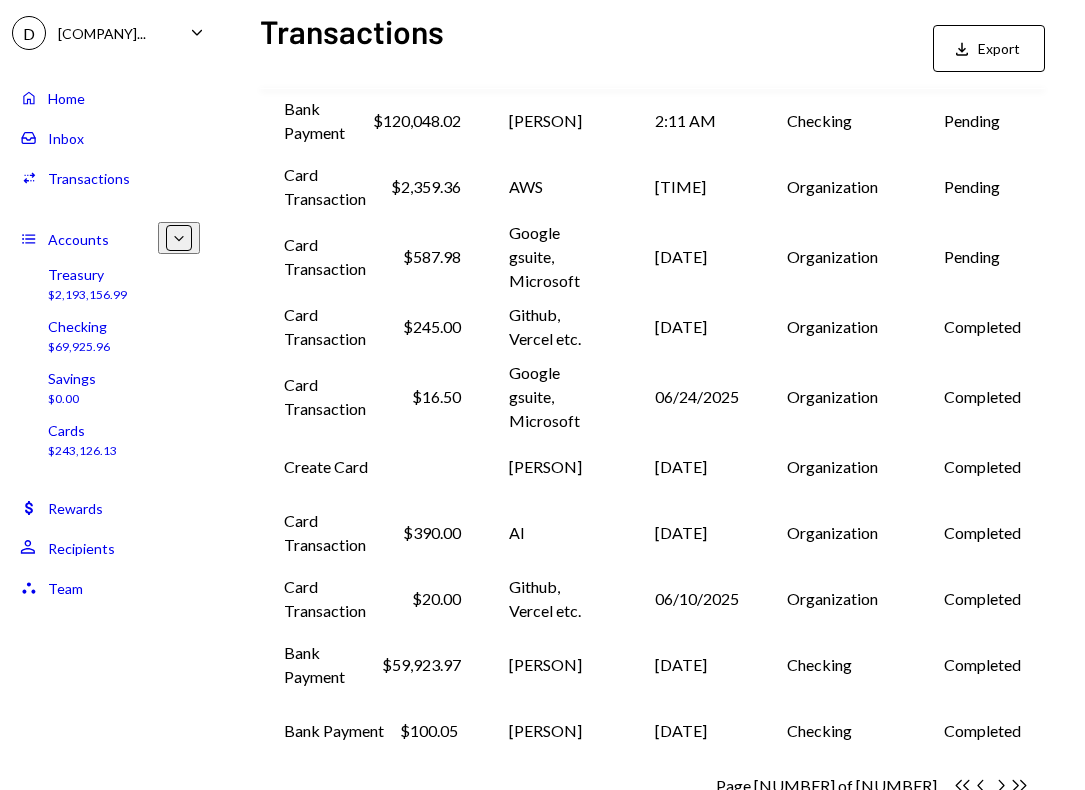 scroll, scrollTop: 272, scrollLeft: 0, axis: vertical 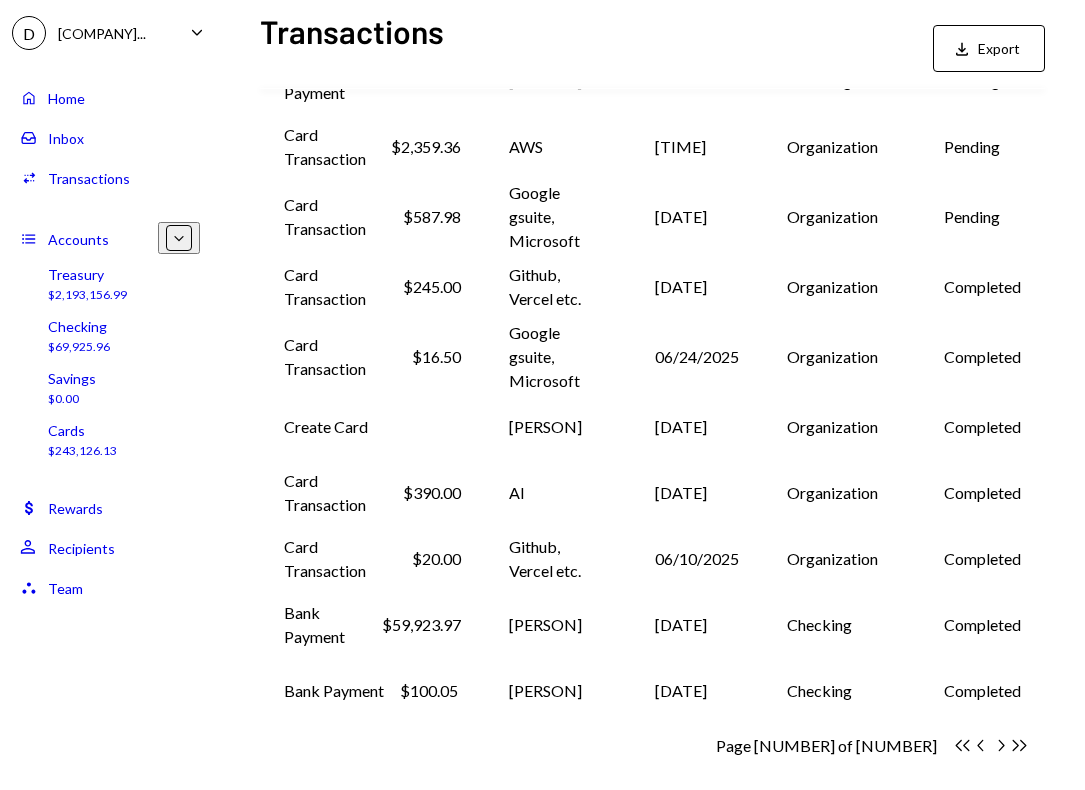click on "Bank Payment $59,923.97" at bounding box center [372, 81] 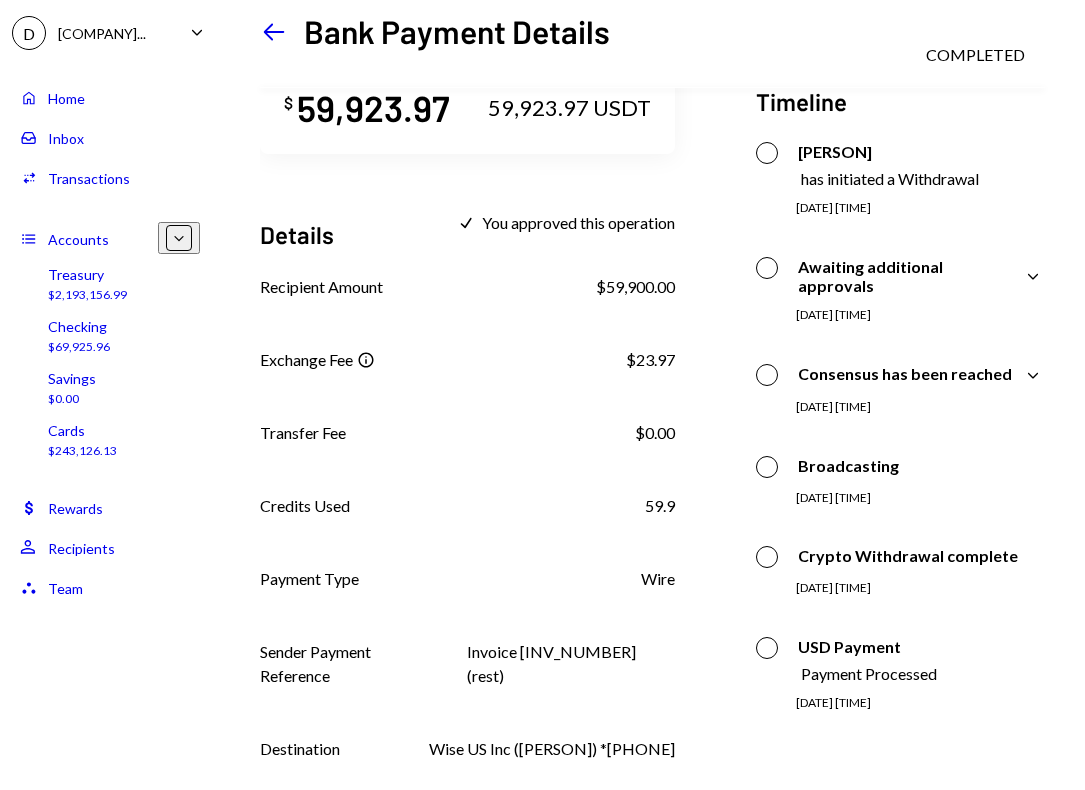 scroll, scrollTop: 68, scrollLeft: 0, axis: vertical 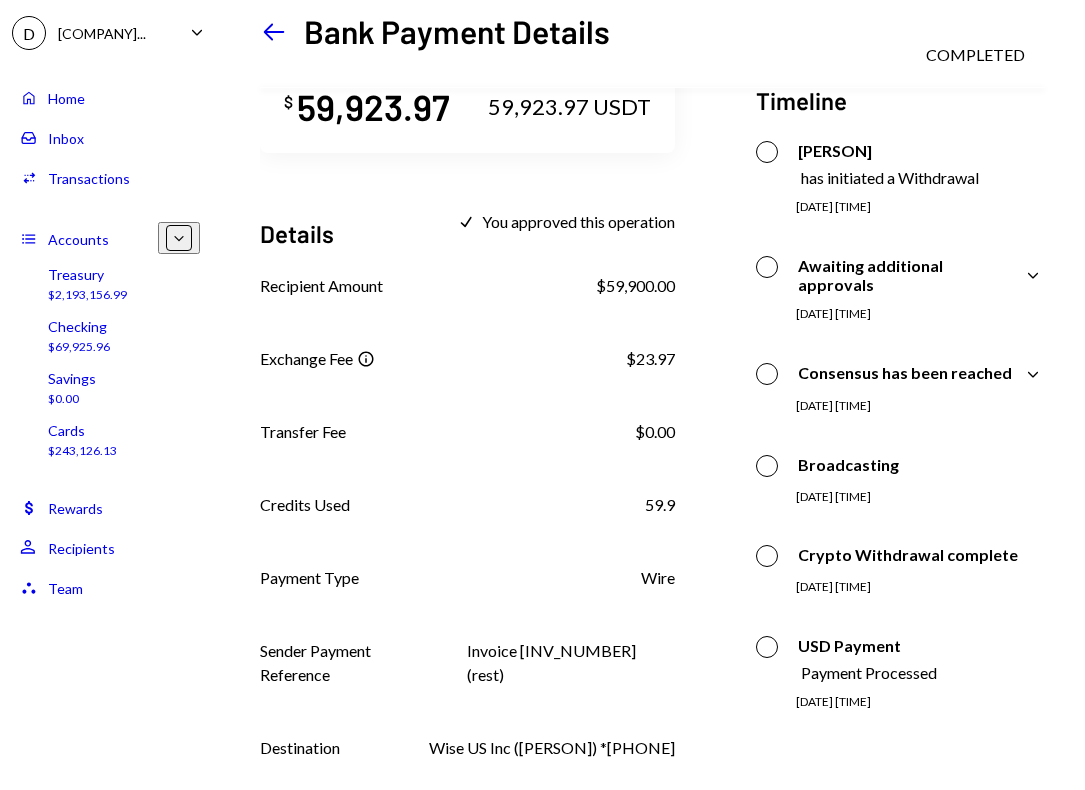 click at bounding box center (274, 31) 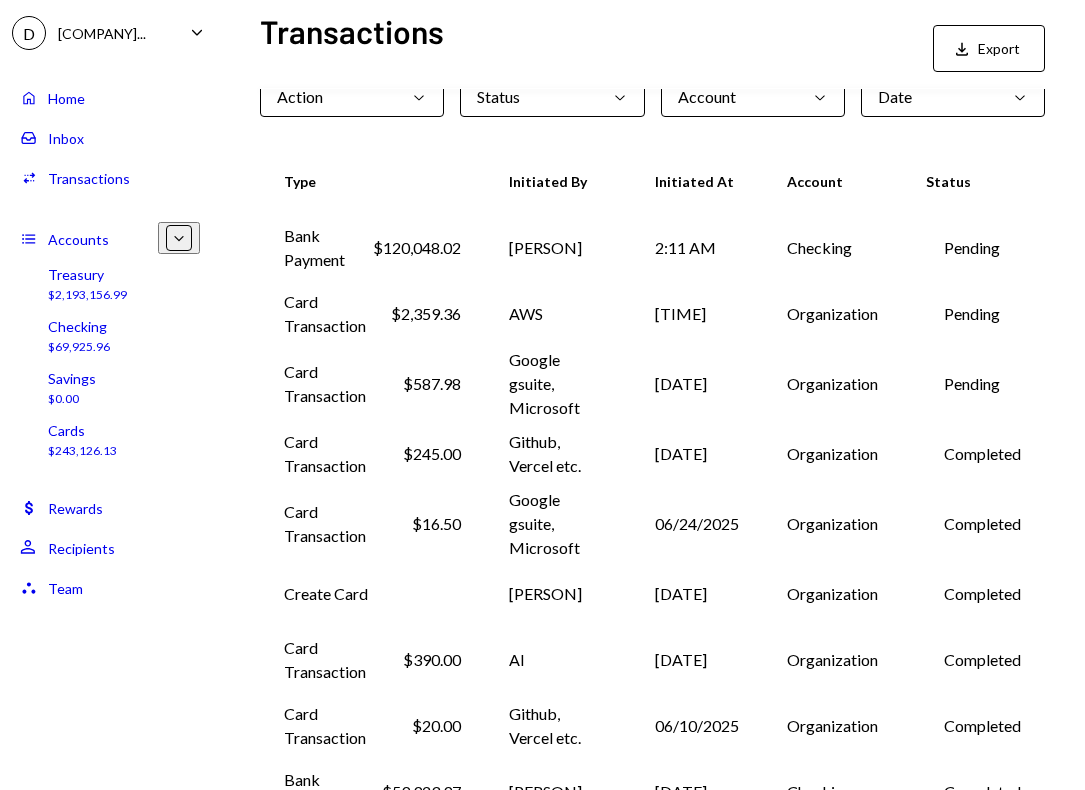 scroll, scrollTop: 0, scrollLeft: 0, axis: both 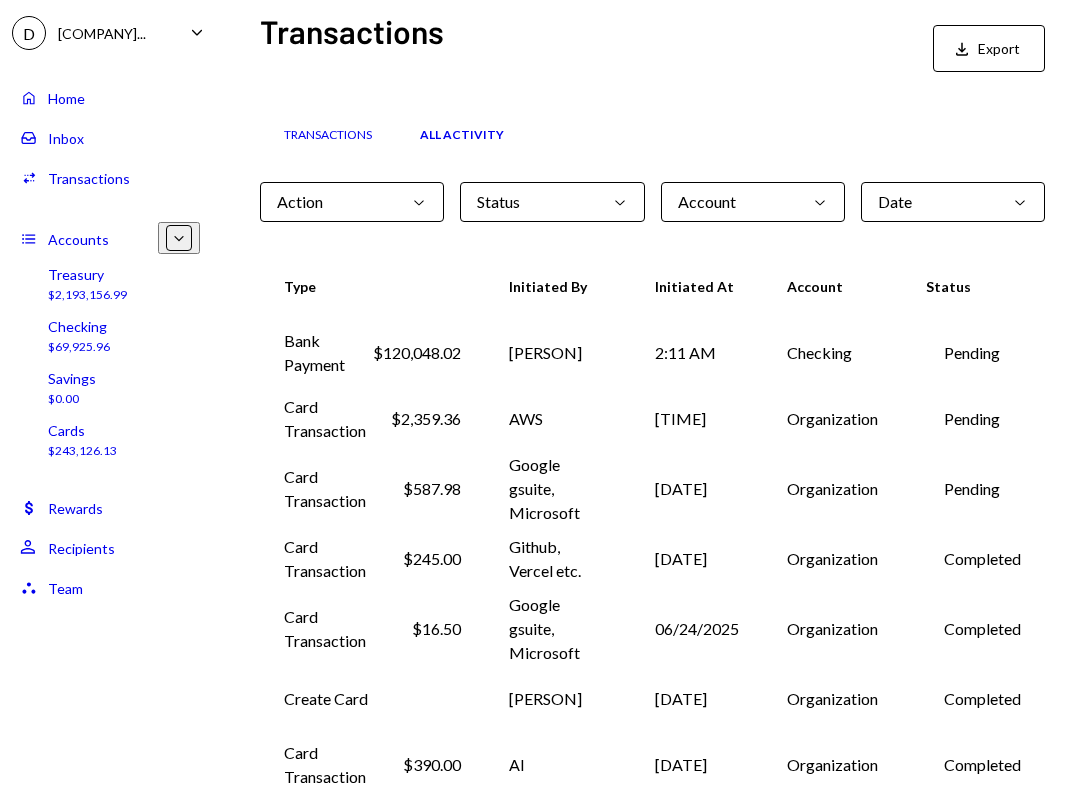 click on "Bank Payment $120,048.02" at bounding box center (372, 353) 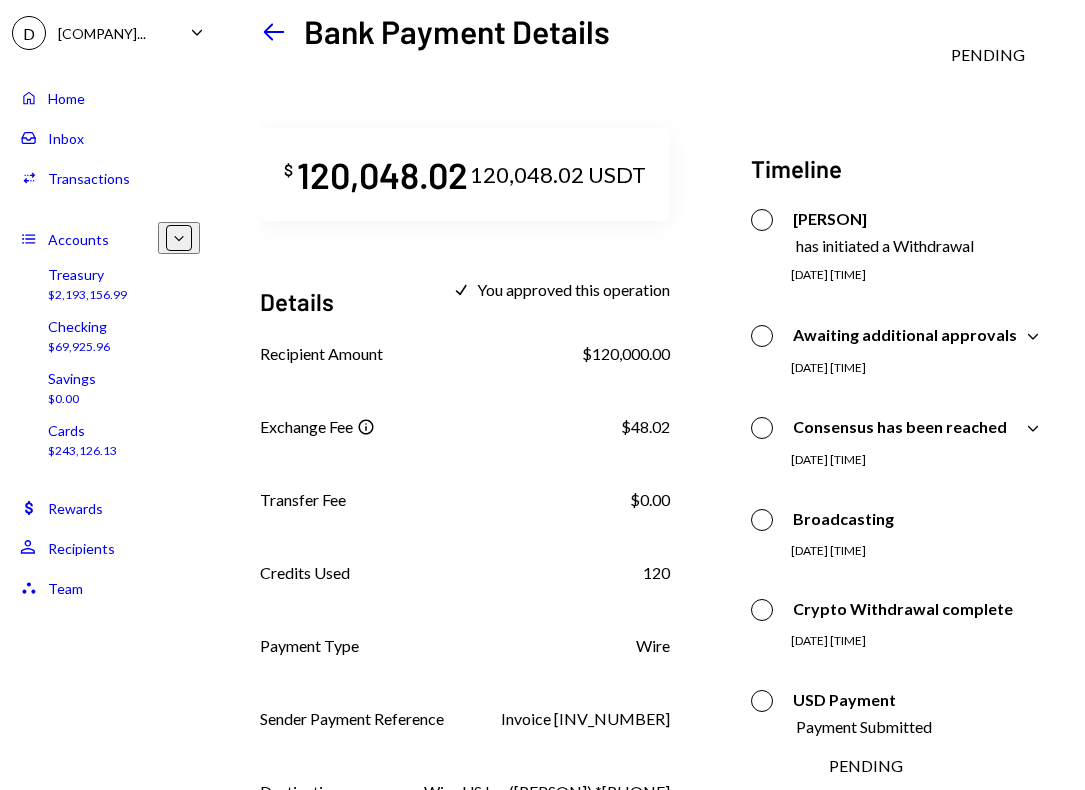 click at bounding box center [274, 31] 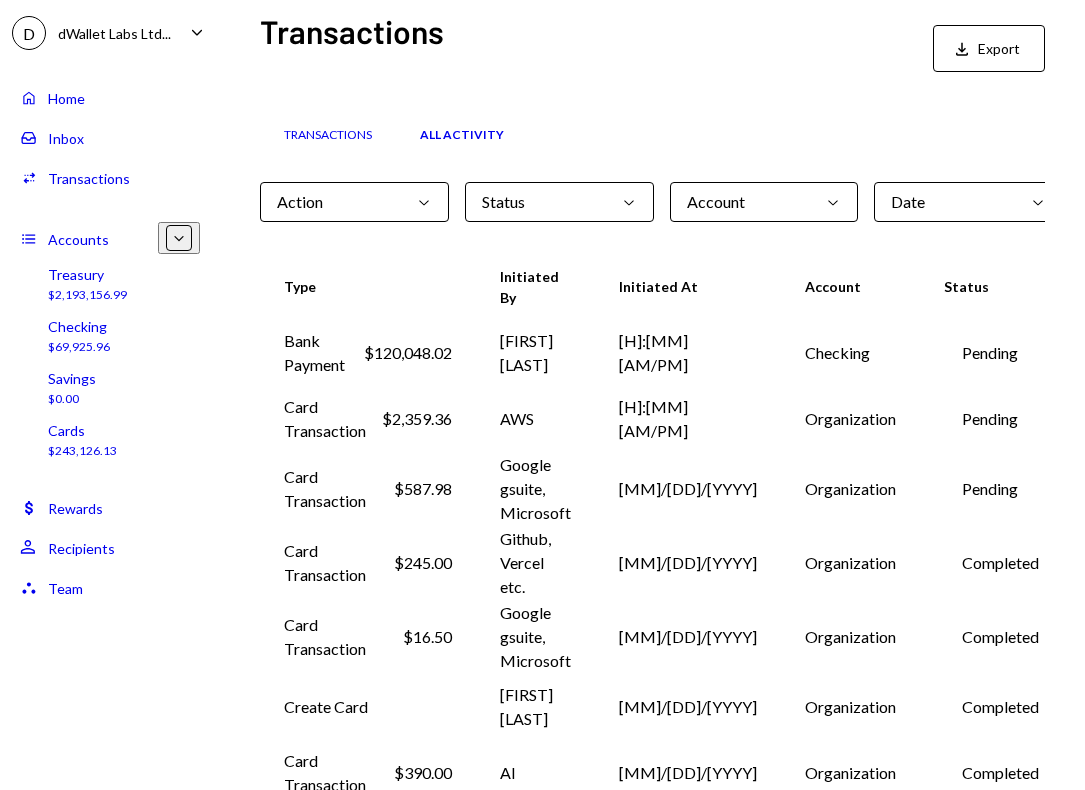 scroll, scrollTop: 0, scrollLeft: 0, axis: both 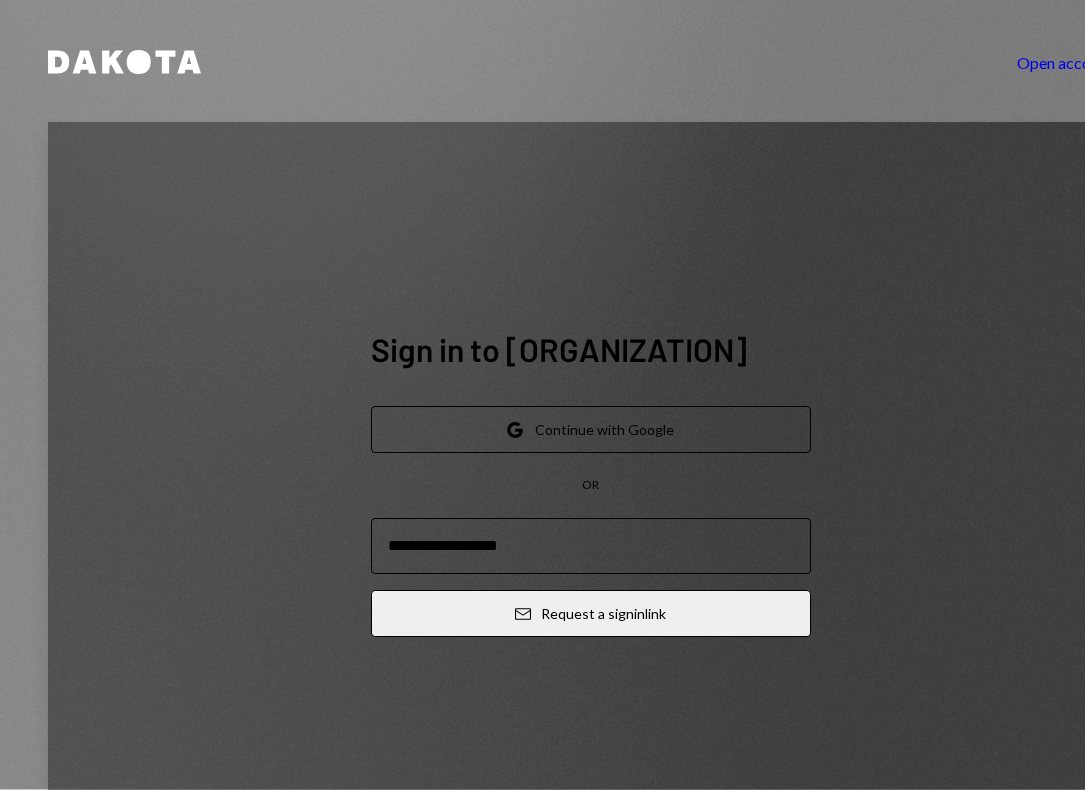 click on "Google  Continue with Google" at bounding box center [591, 429] 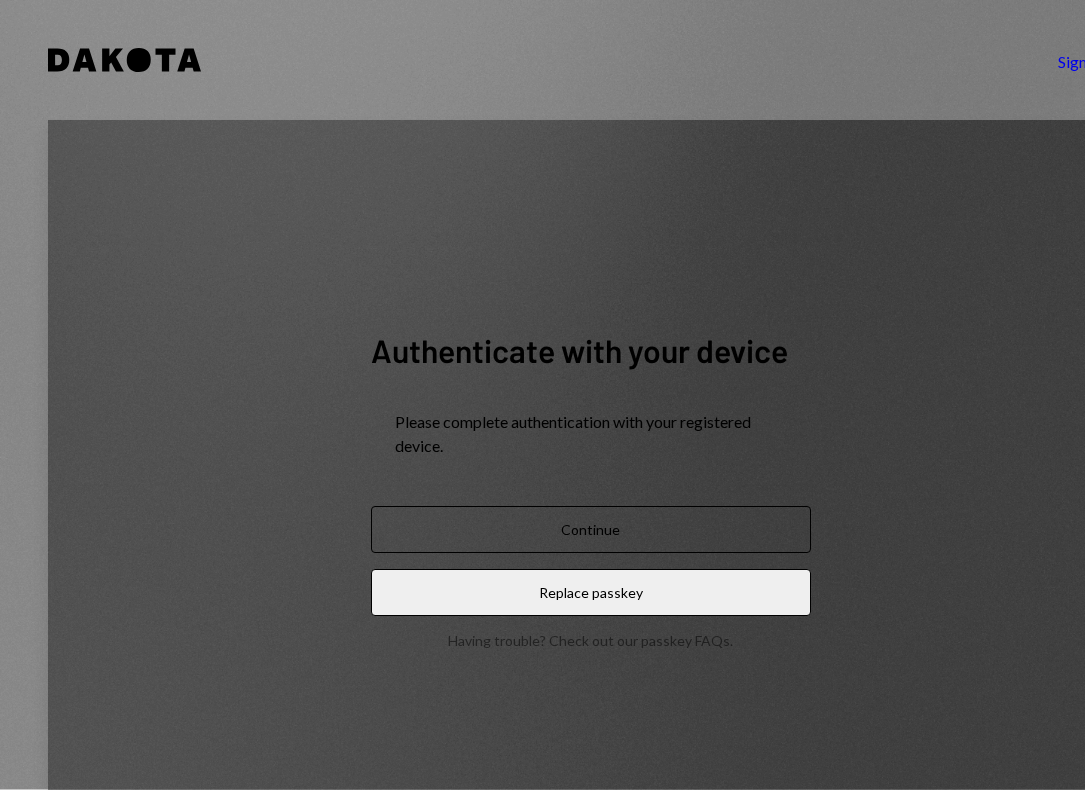 scroll, scrollTop: 0, scrollLeft: 0, axis: both 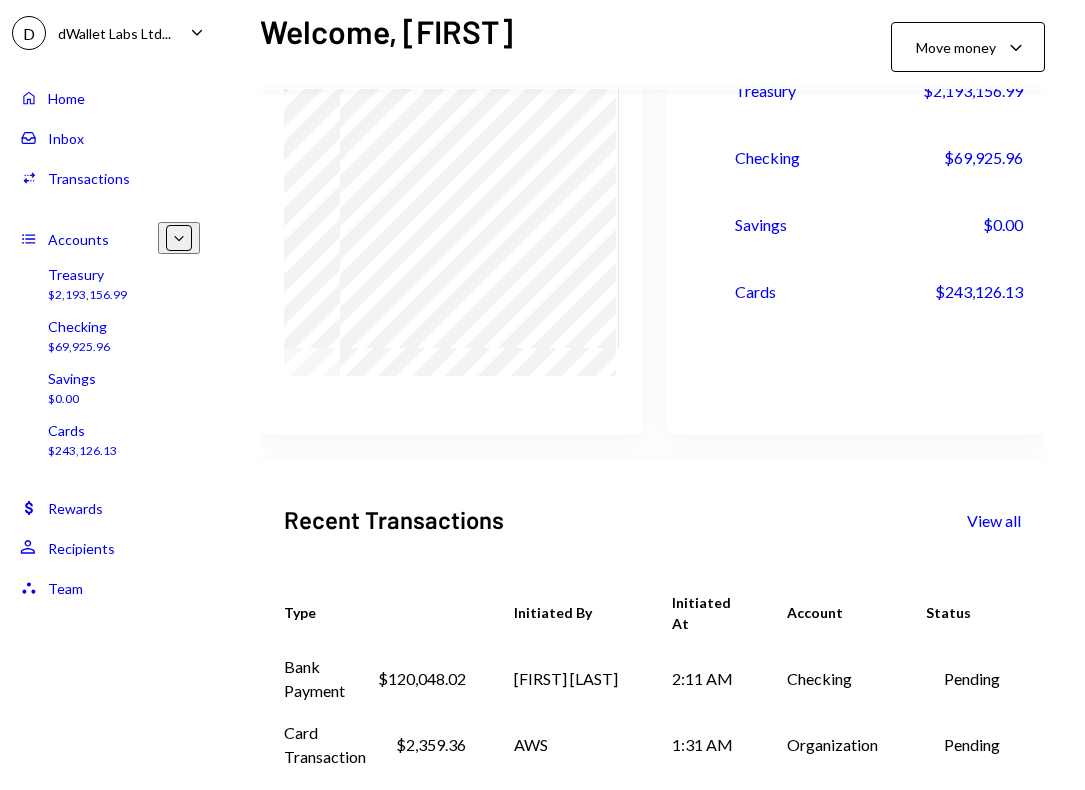 click on "$120,048.02" at bounding box center (422, 679) 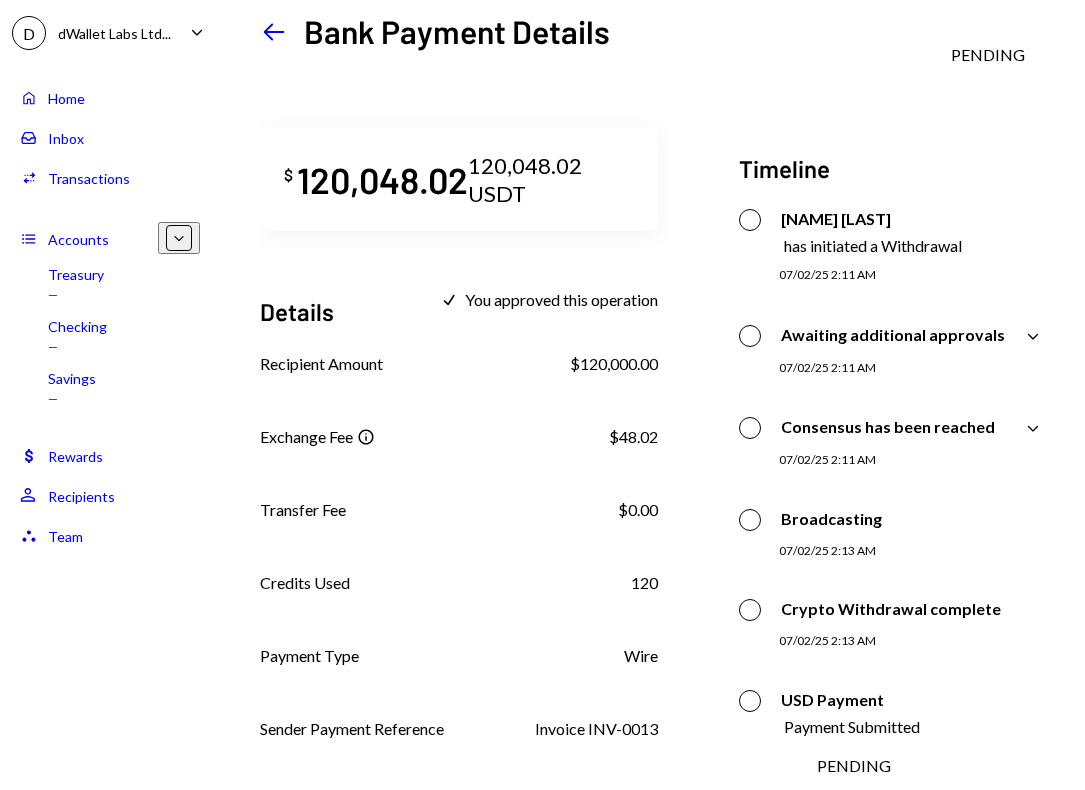 scroll, scrollTop: 0, scrollLeft: 0, axis: both 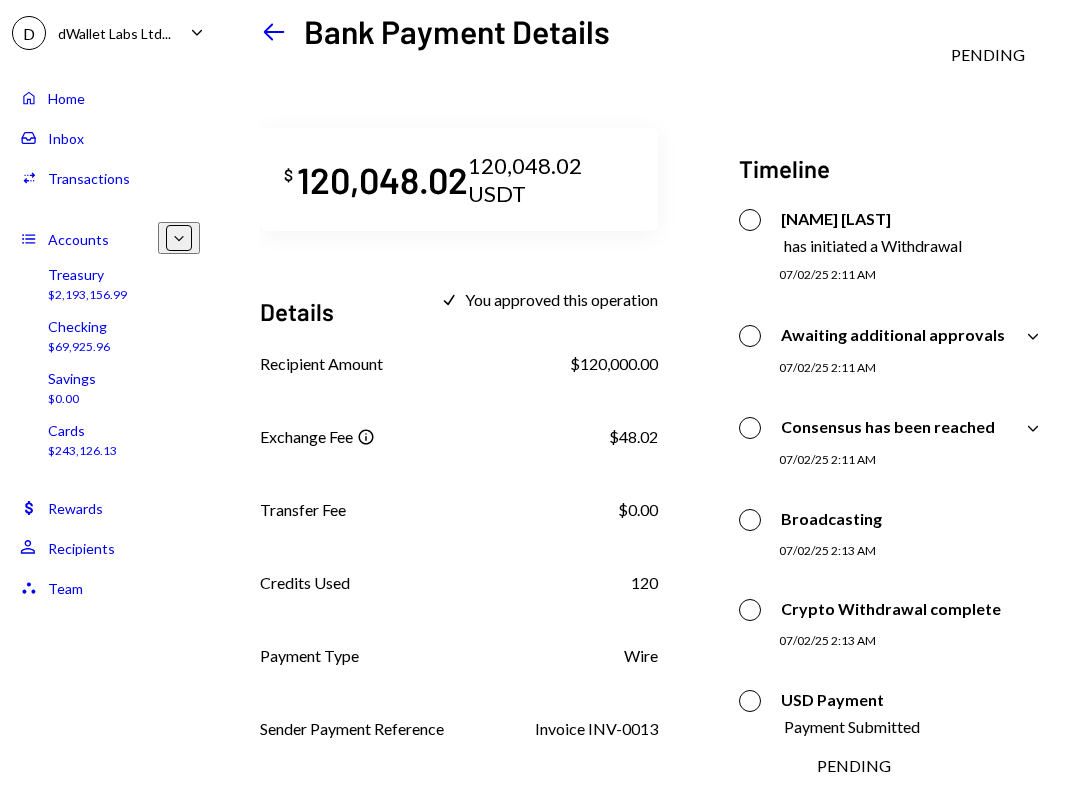 click on "Team Team" at bounding box center (110, 588) 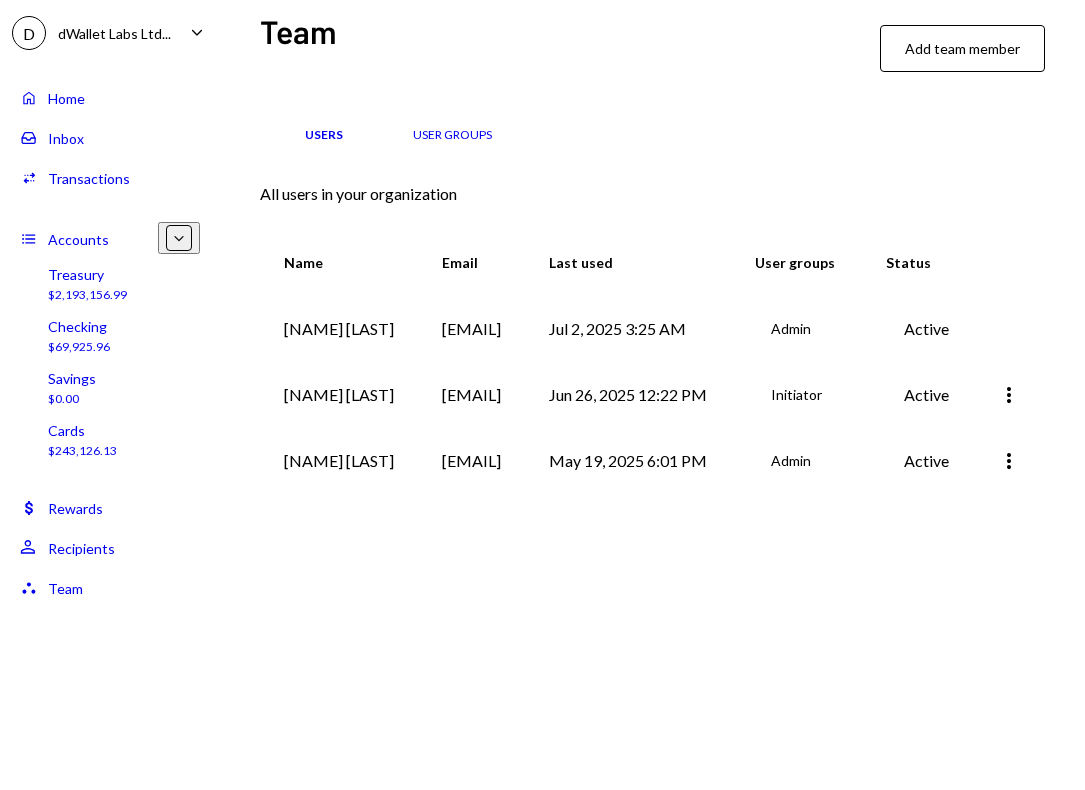 click on "Home Home" at bounding box center (110, 98) 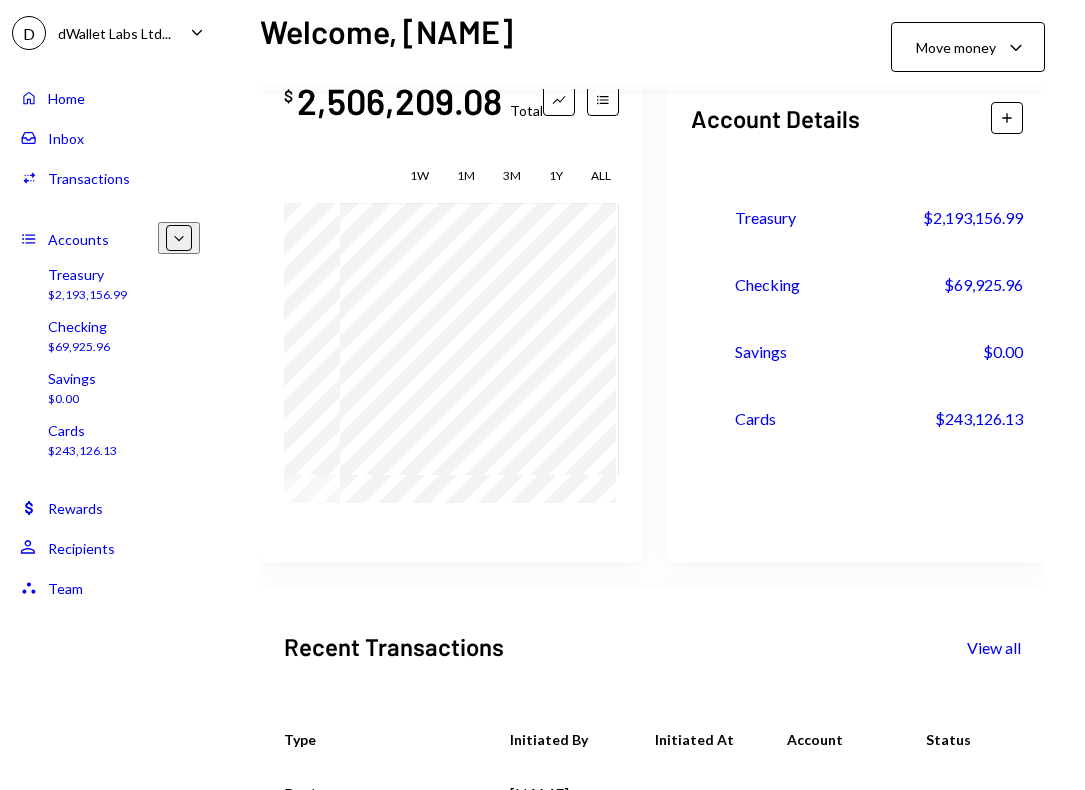 scroll, scrollTop: 0, scrollLeft: 0, axis: both 